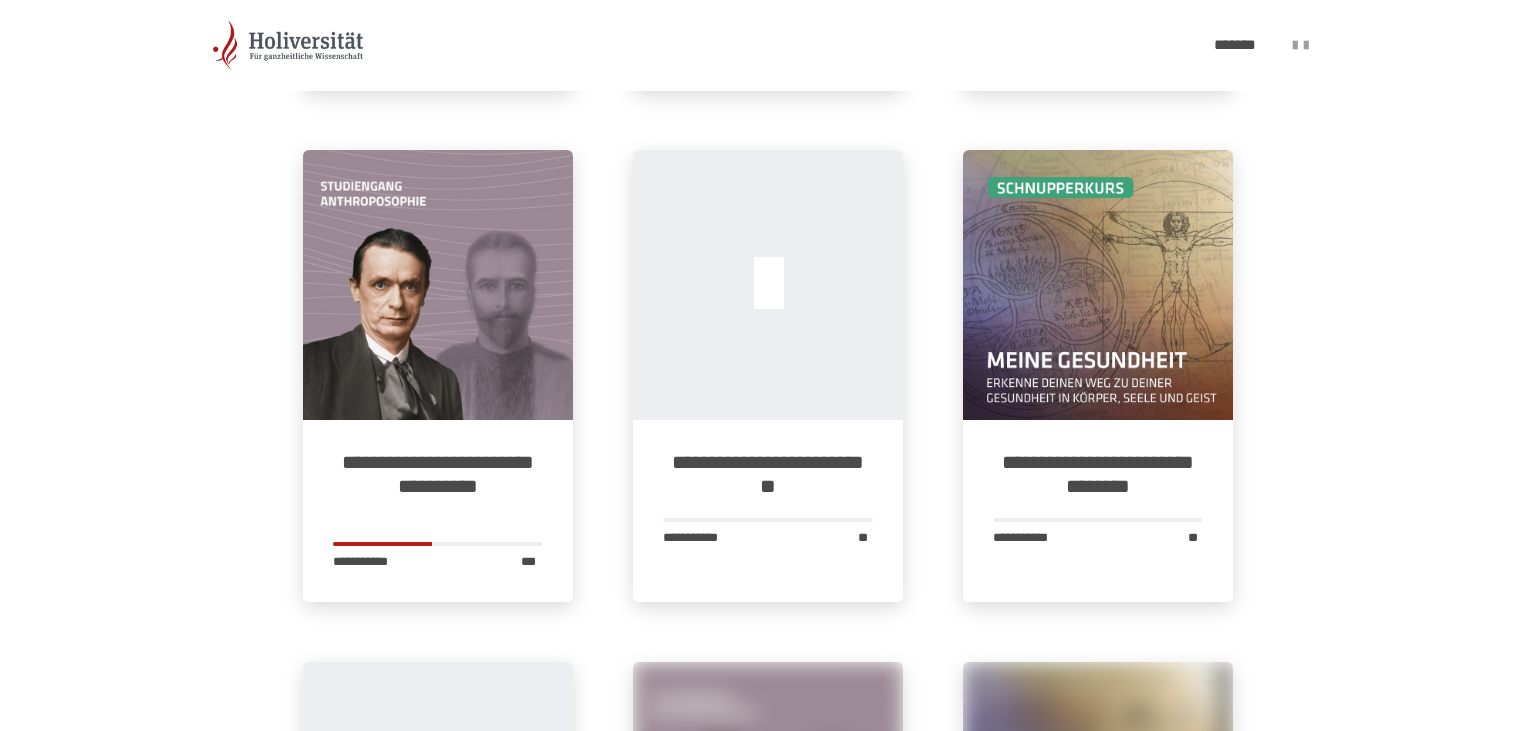 scroll, scrollTop: 2534, scrollLeft: 0, axis: vertical 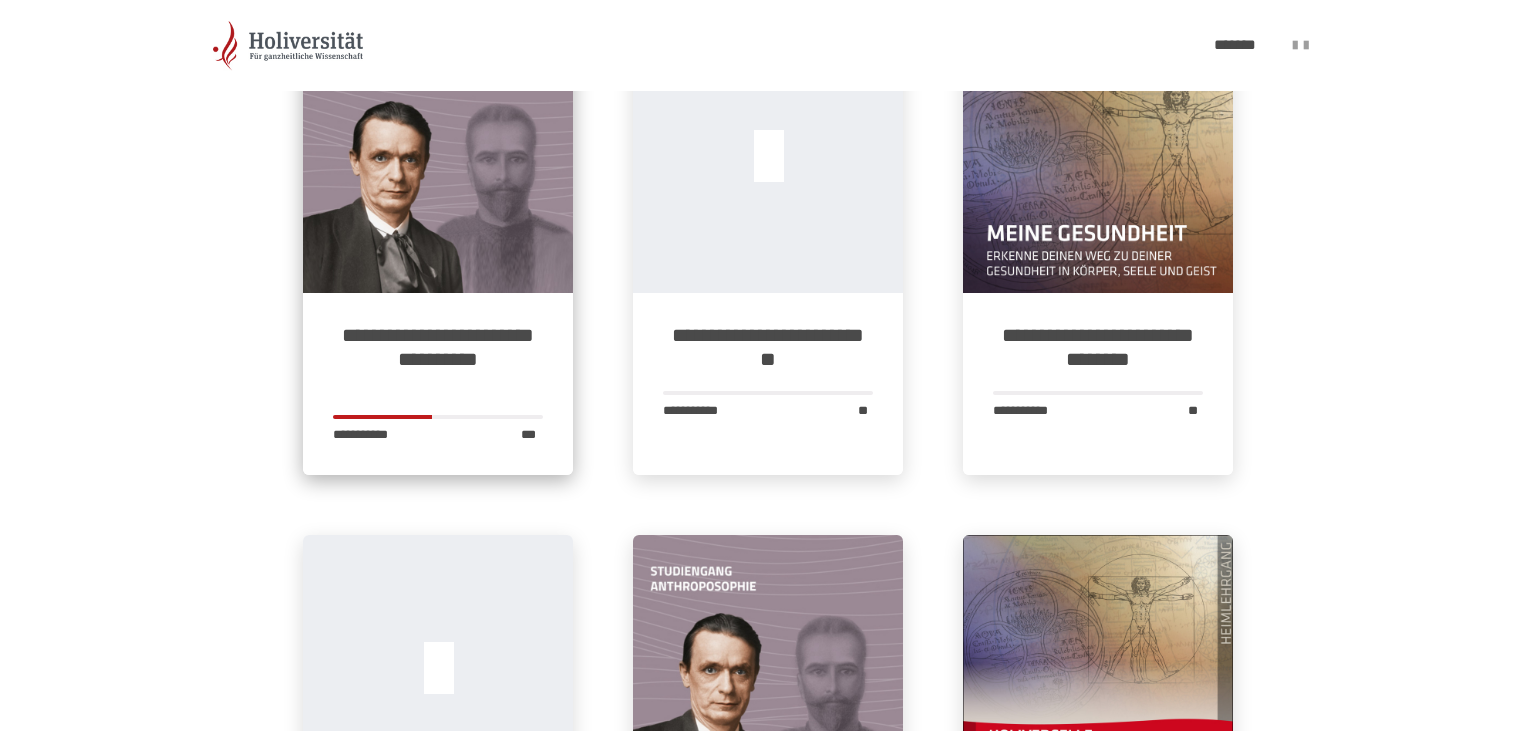 click on "**********" at bounding box center [438, 359] 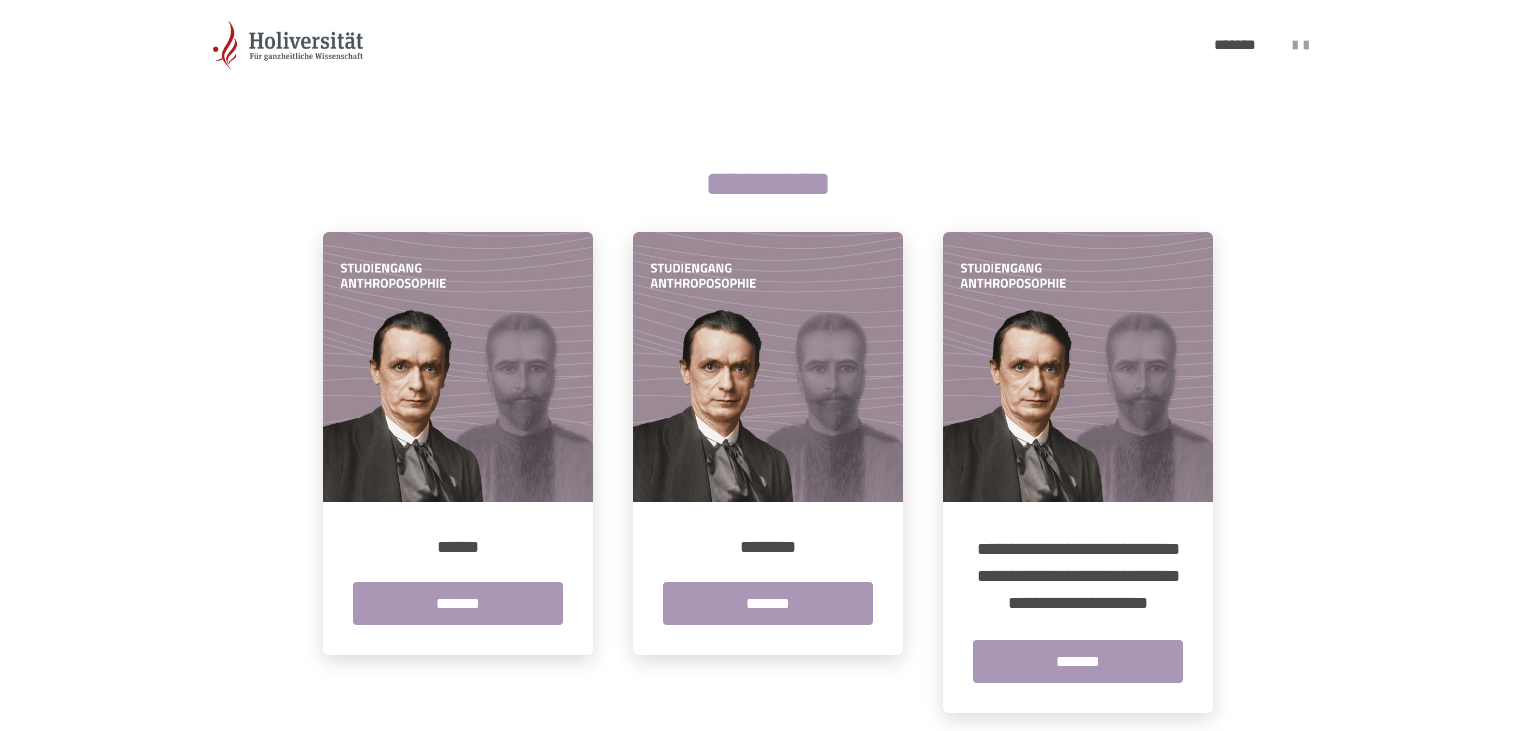 scroll, scrollTop: 408, scrollLeft: 0, axis: vertical 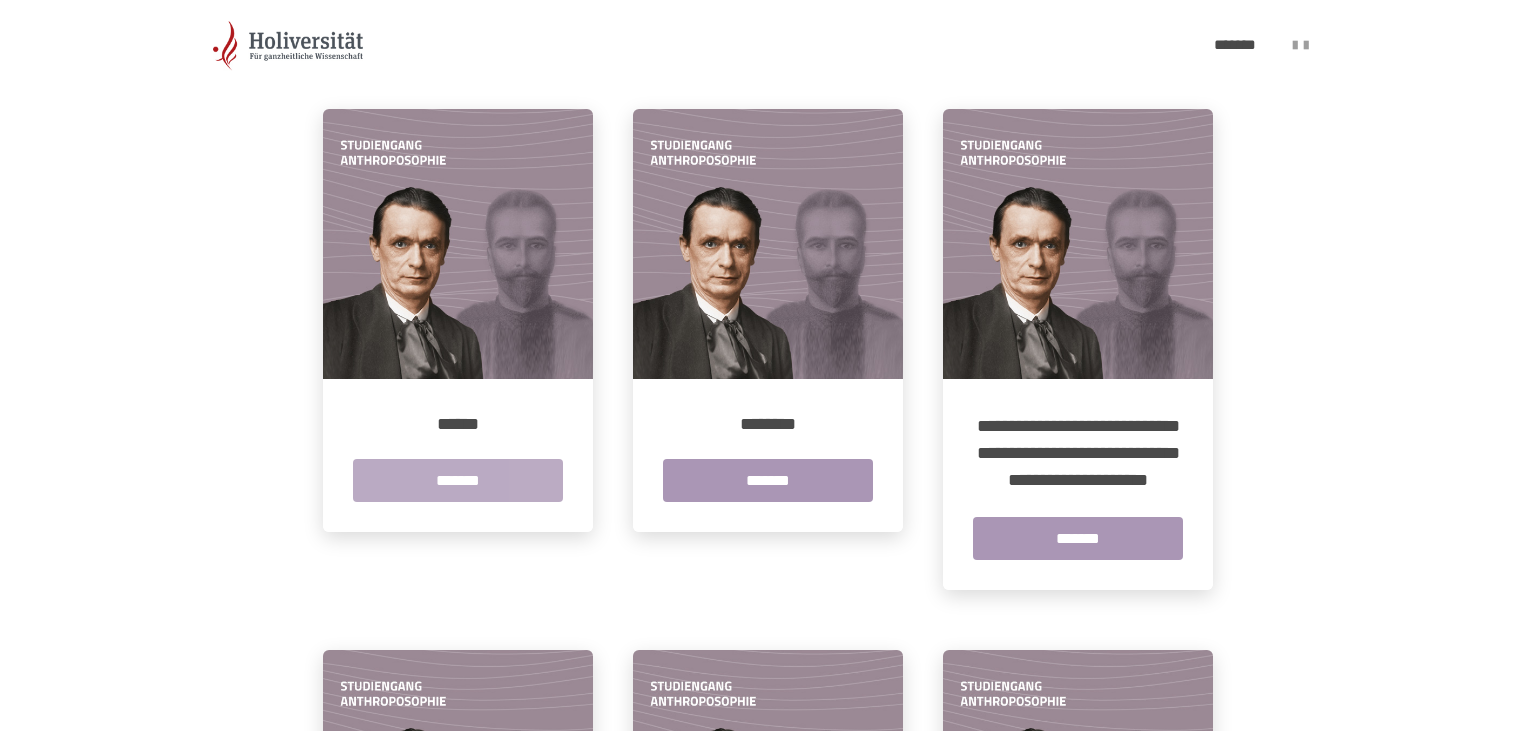 click on "*******" at bounding box center (458, 480) 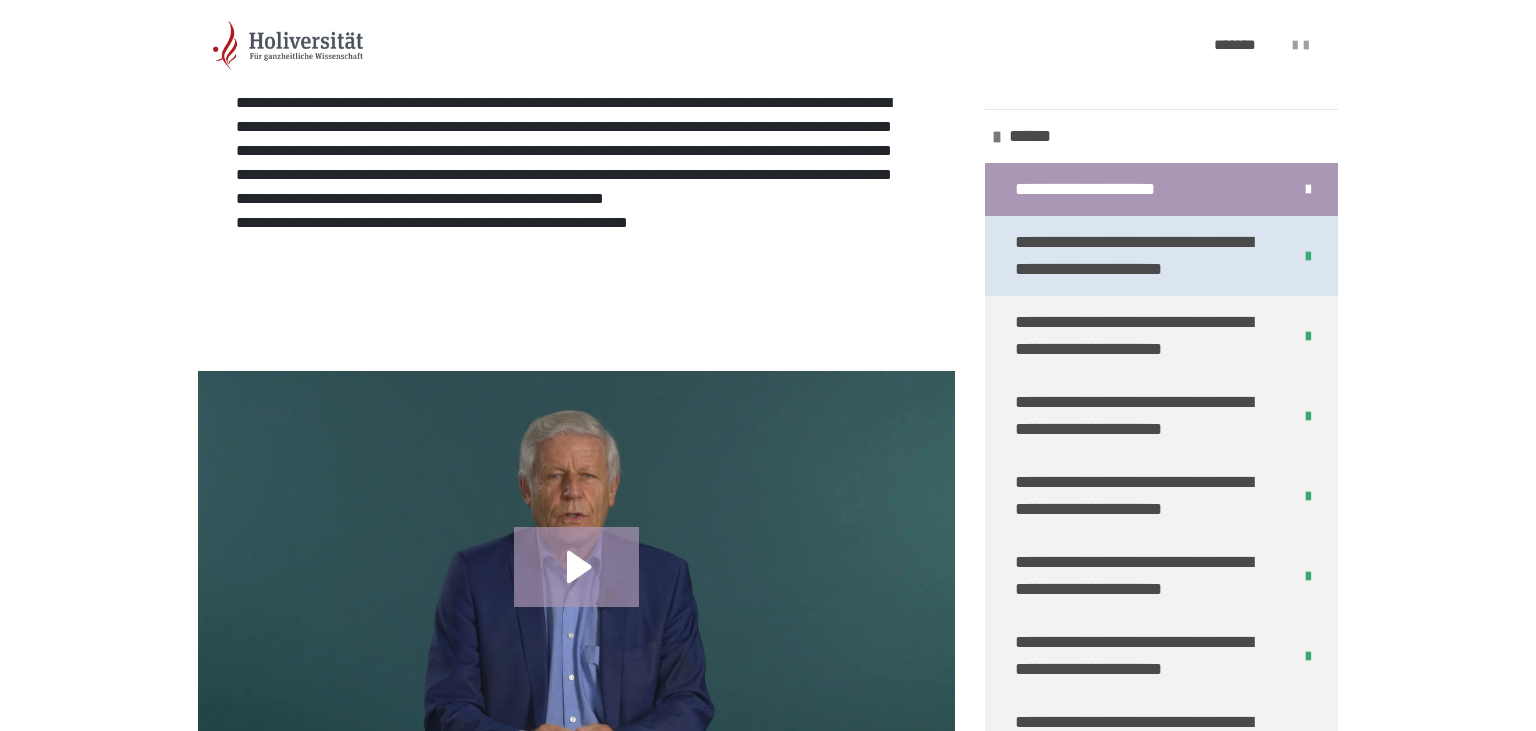 scroll, scrollTop: 644, scrollLeft: 0, axis: vertical 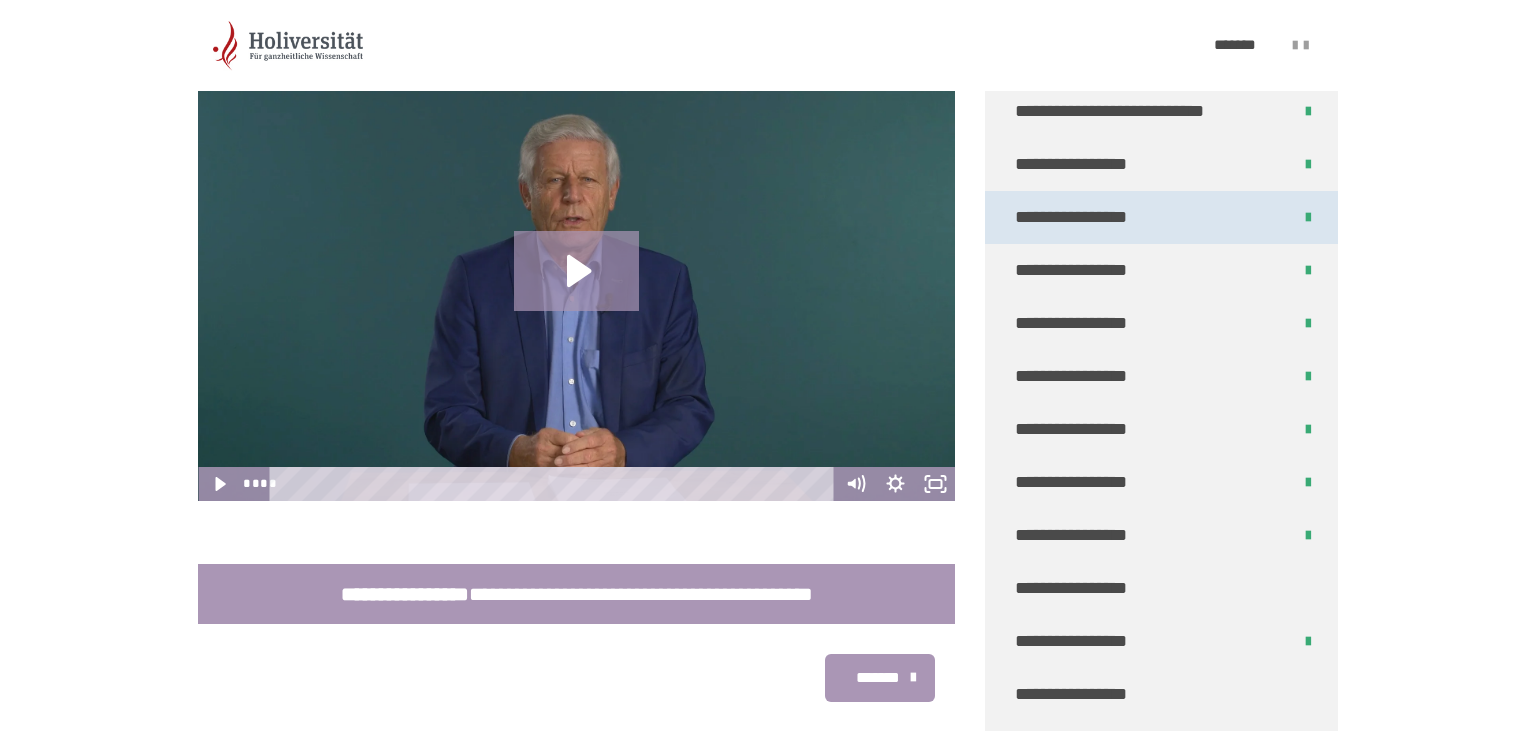 click on "**********" at bounding box center (1161, 217) 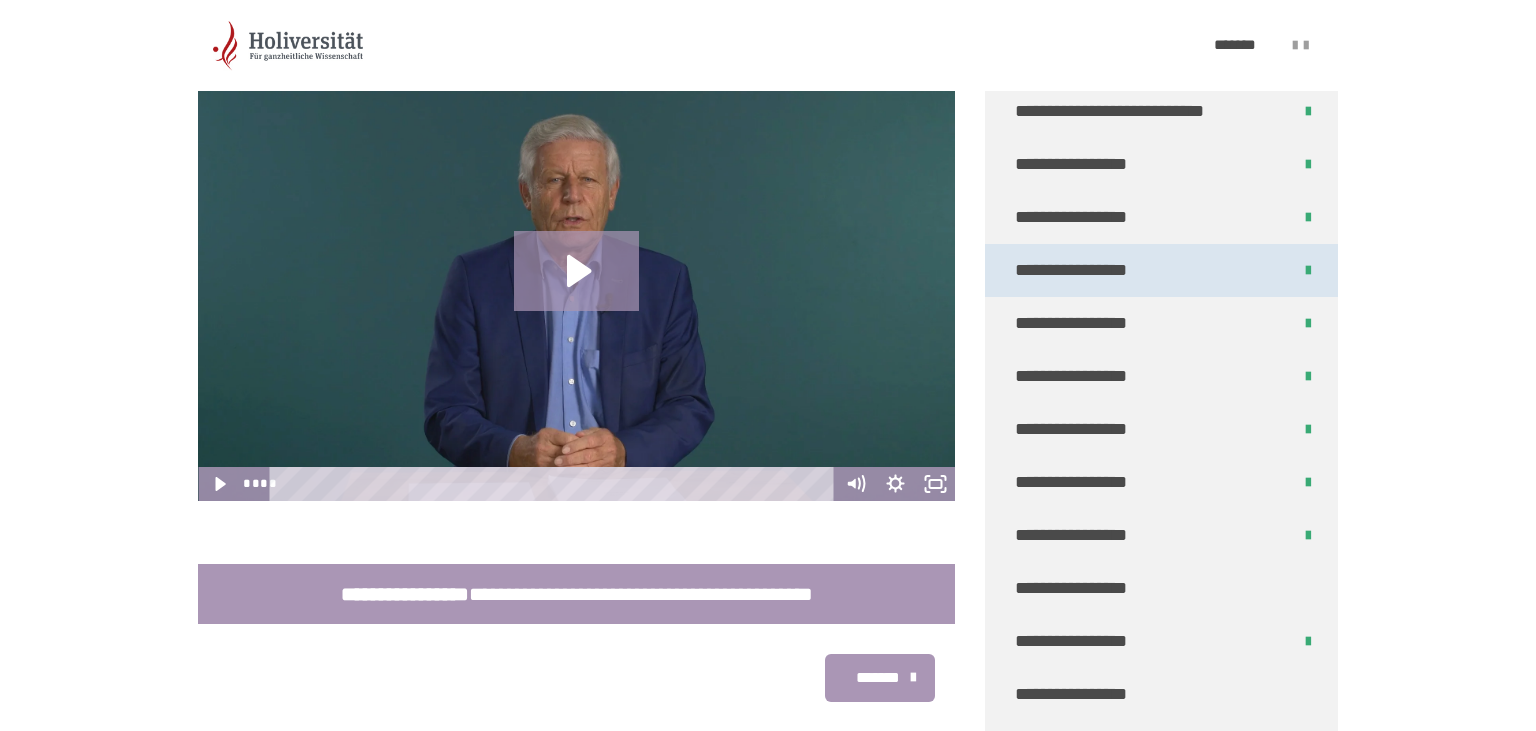 scroll, scrollTop: 380, scrollLeft: 0, axis: vertical 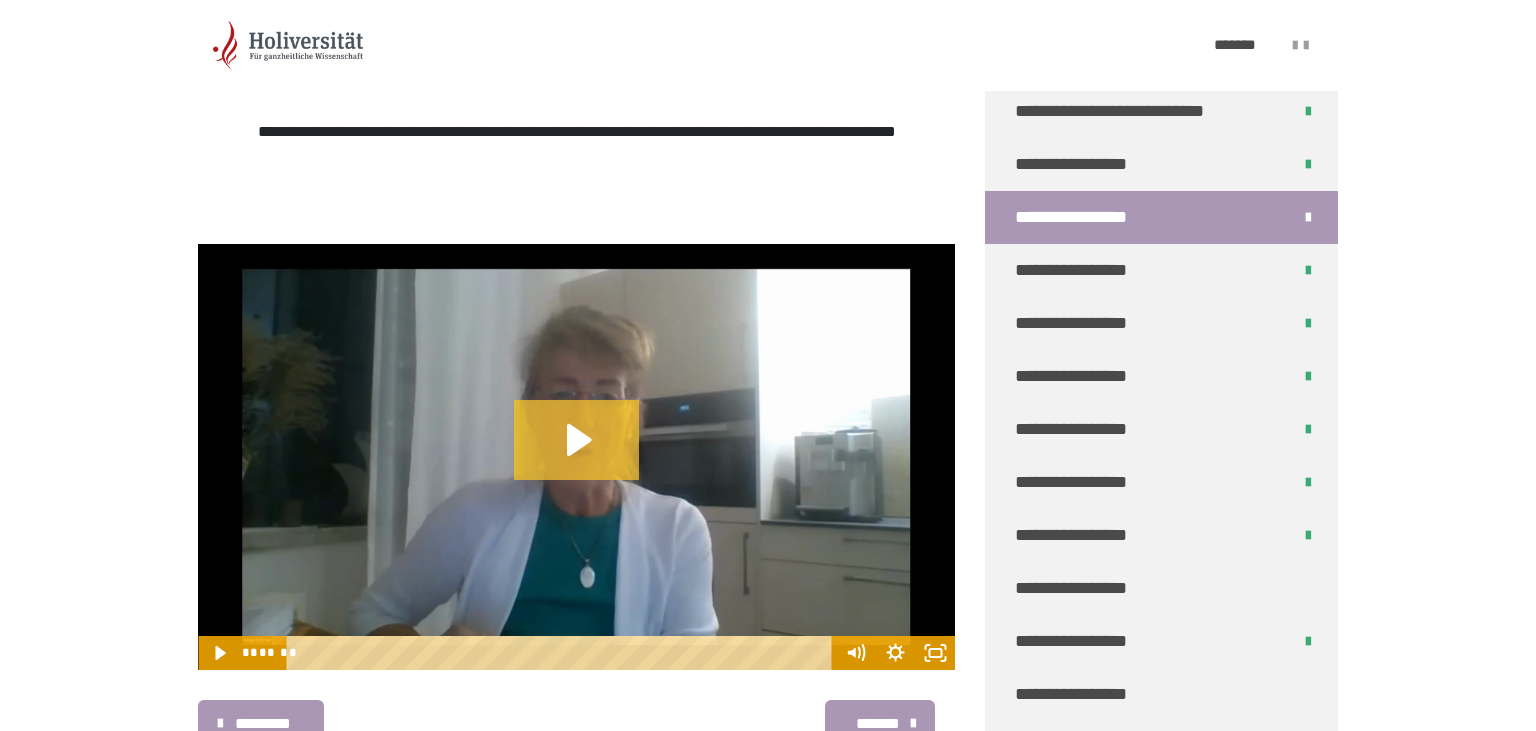 click 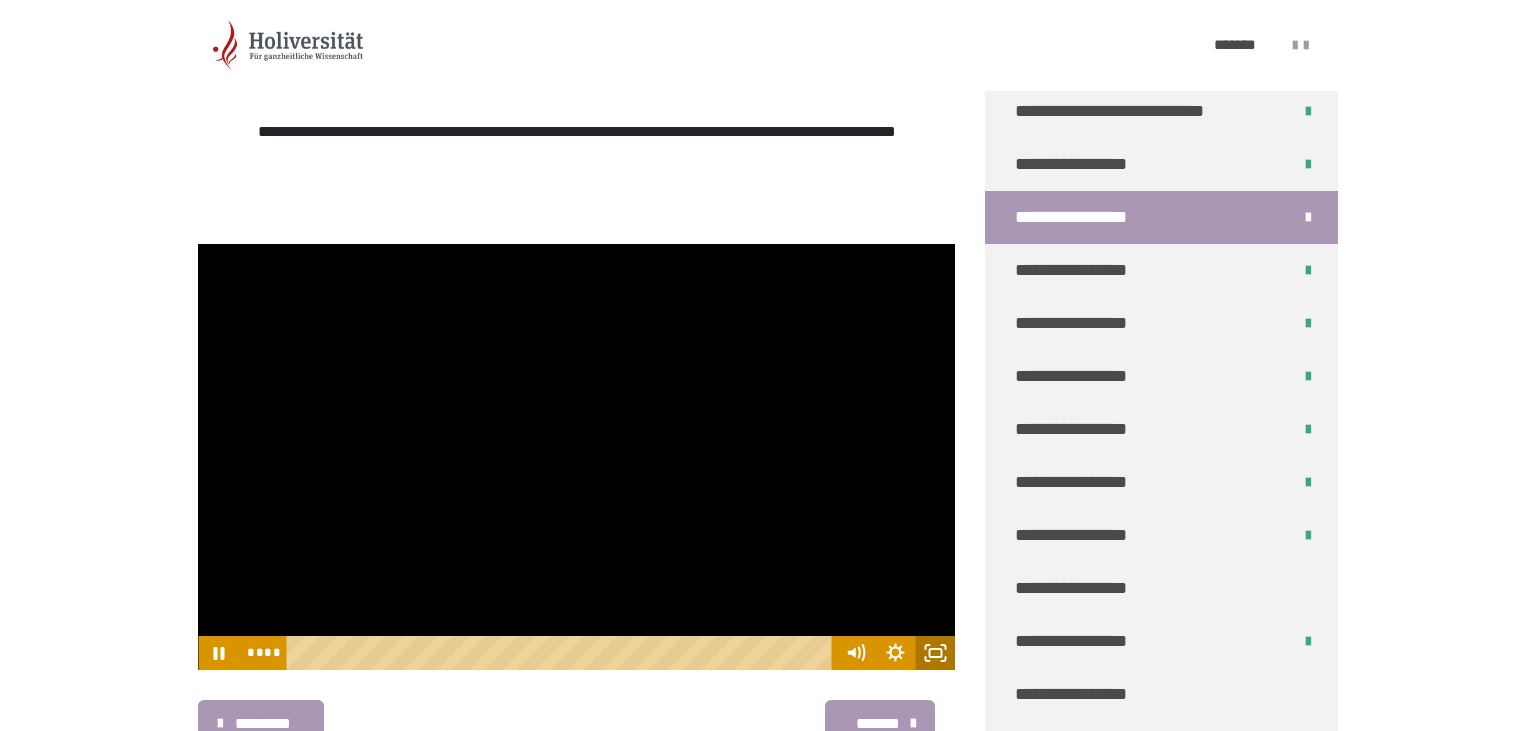 click 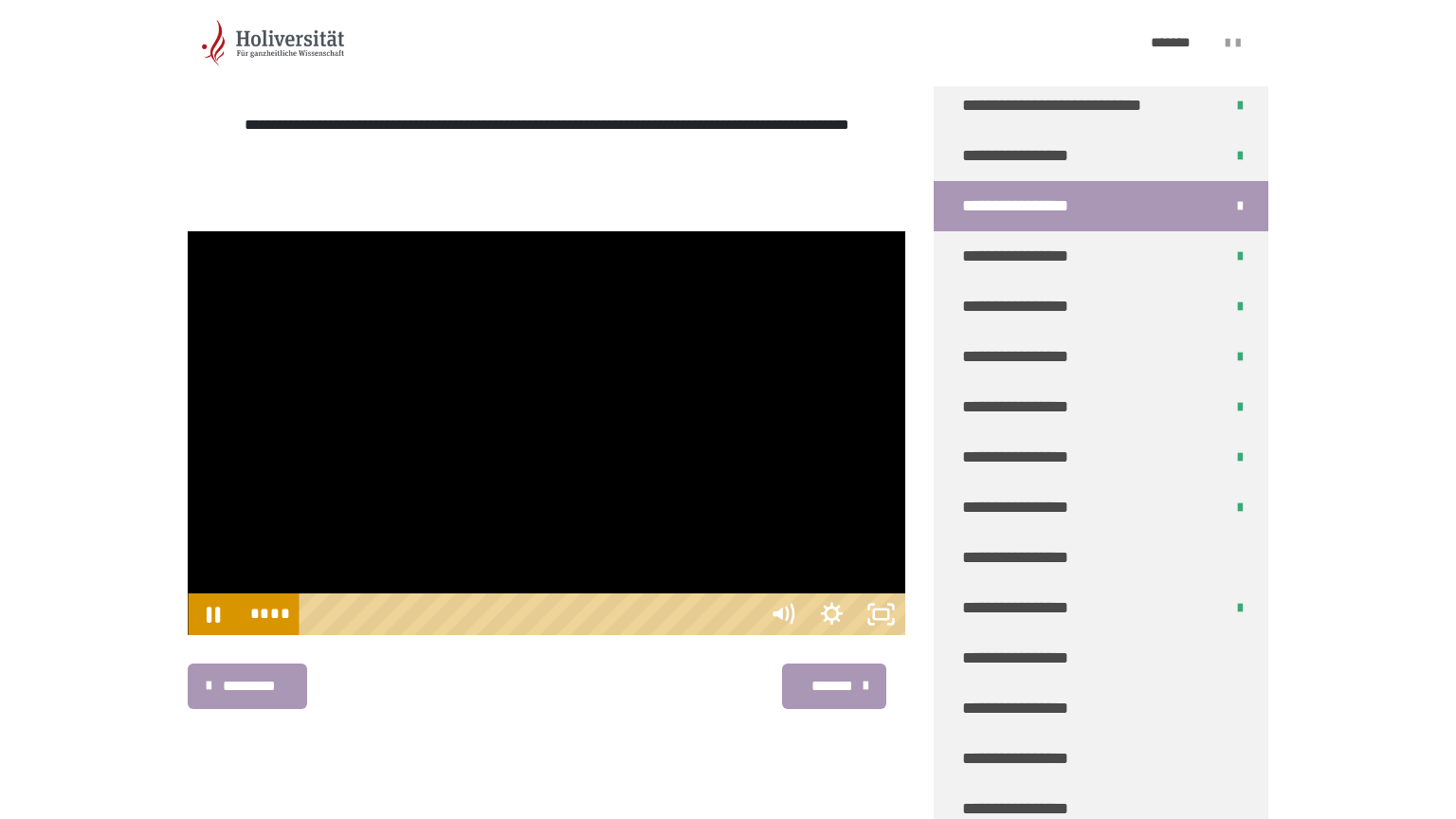 type 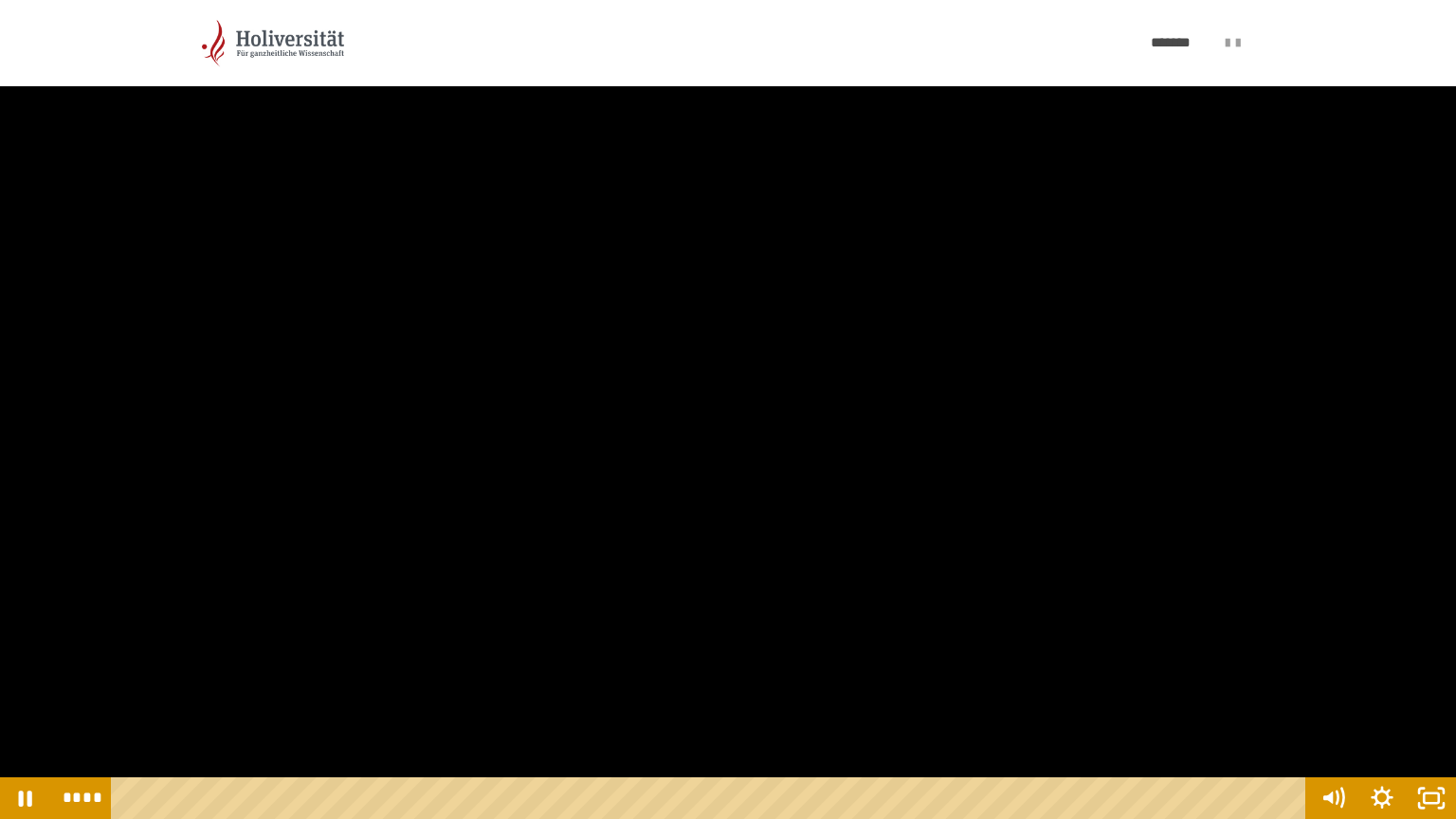 drag, startPoint x: 129, startPoint y: 684, endPoint x: 100, endPoint y: 687, distance: 29.154759 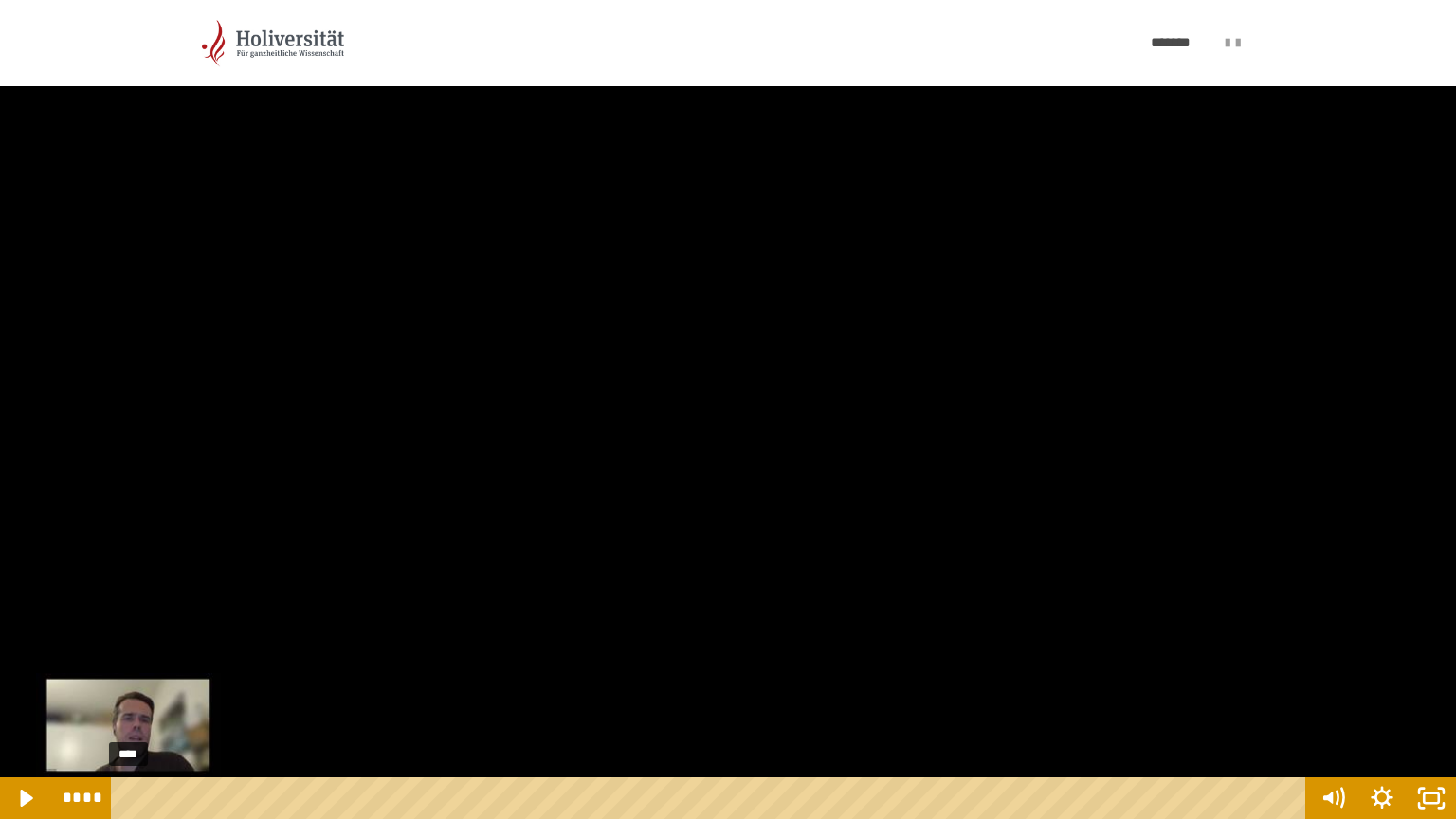 click on "****" at bounding box center [712, 798] 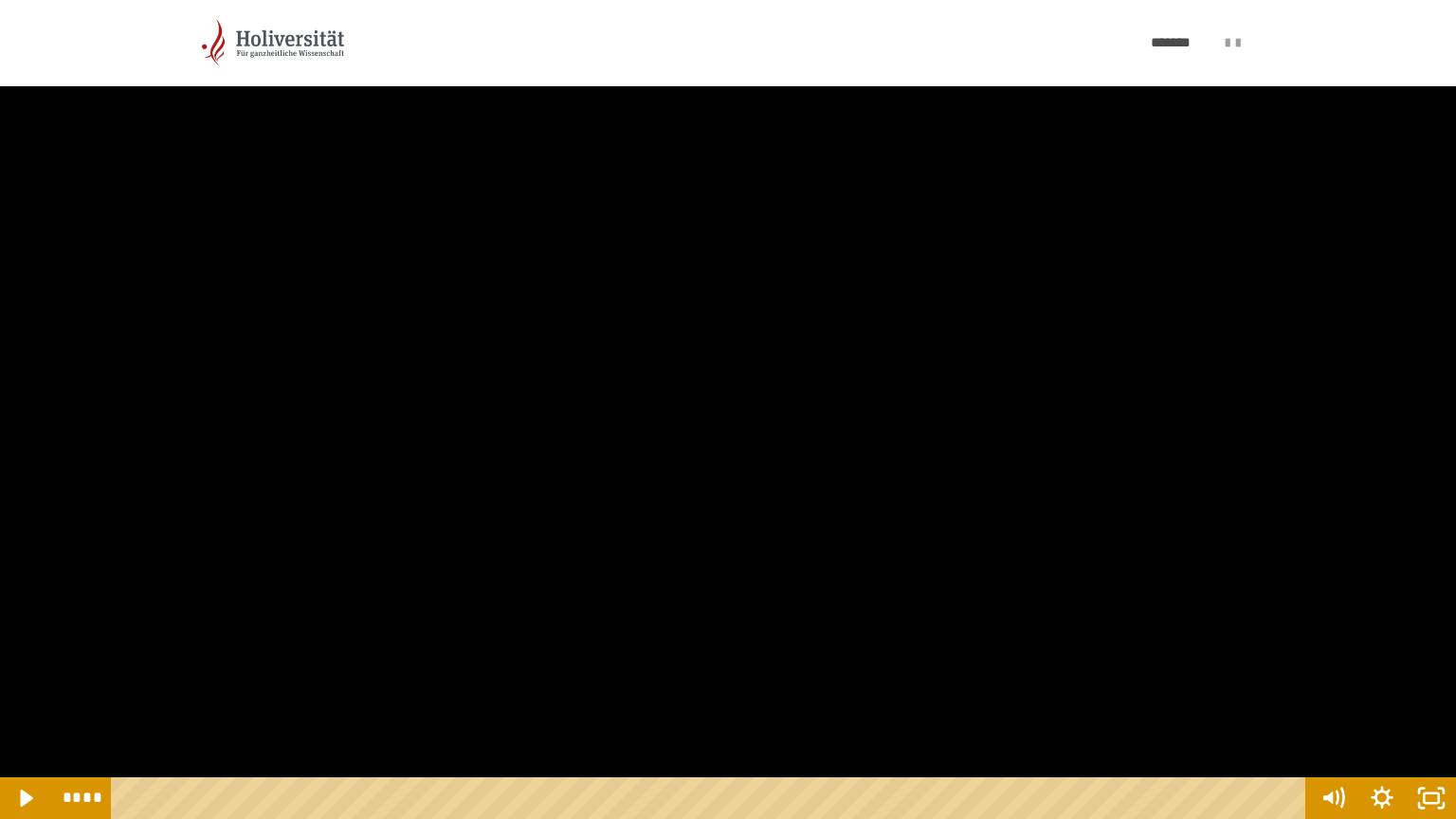 click at bounding box center (728, 410) 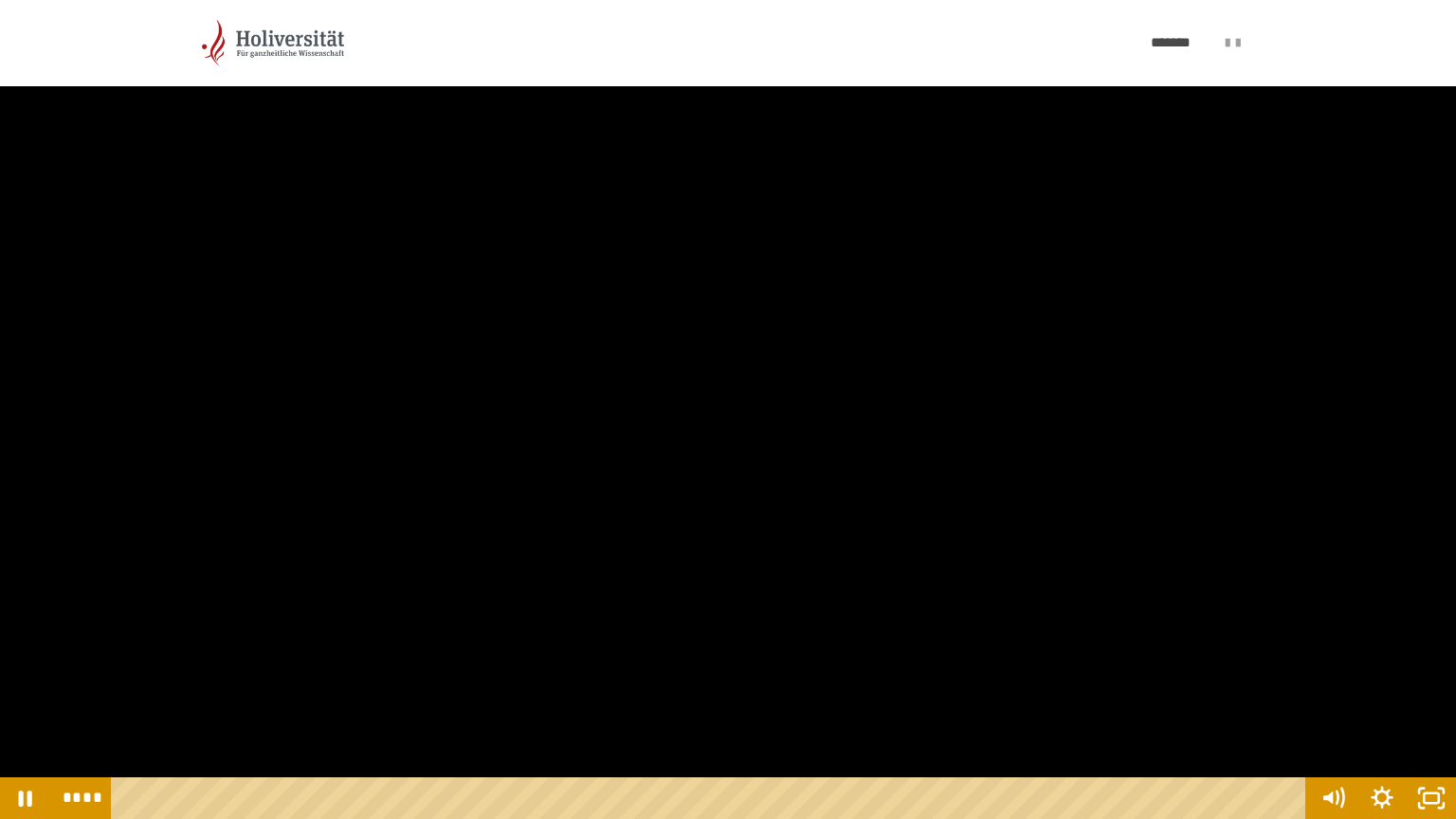 type 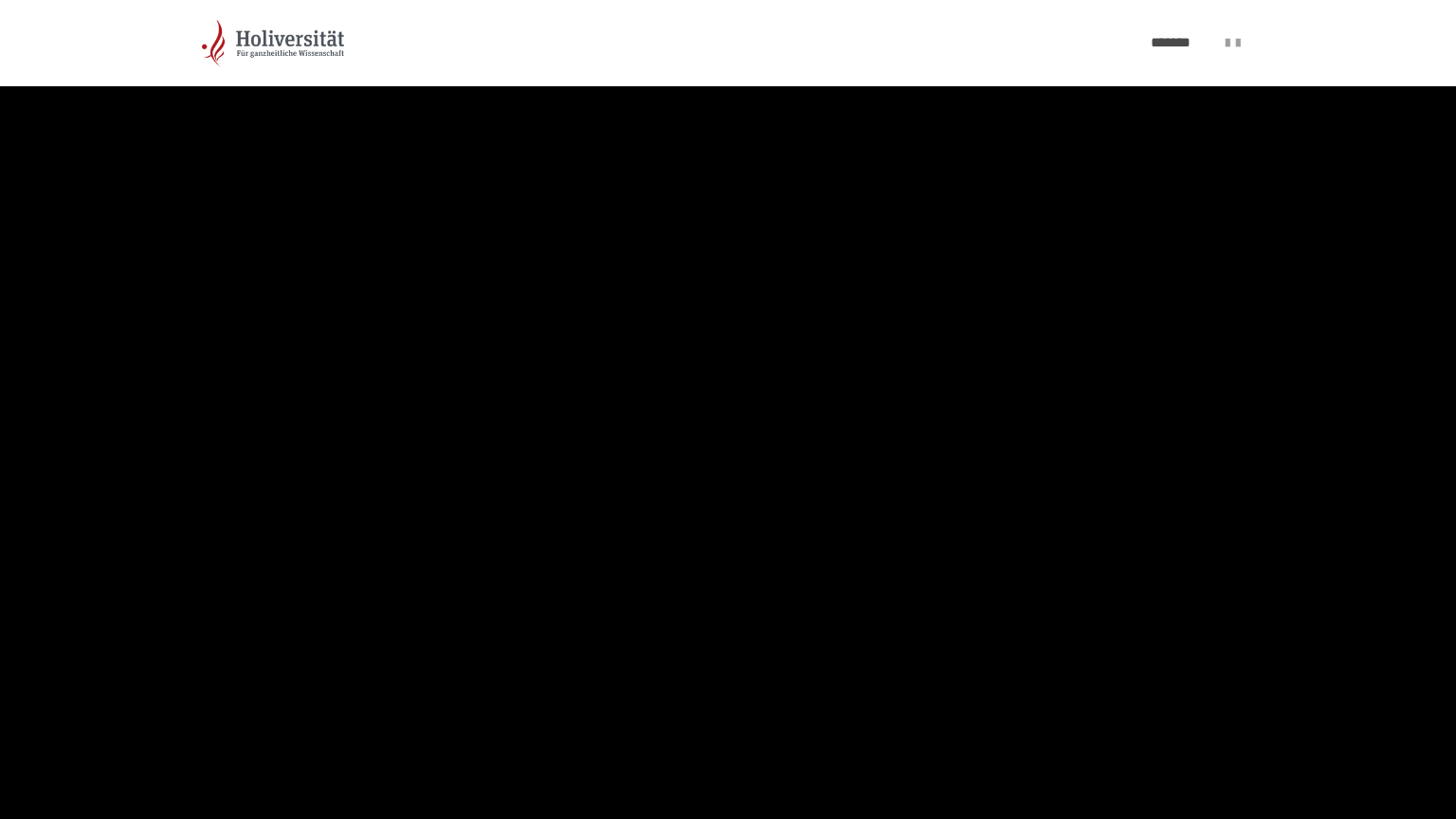 click at bounding box center [728, 410] 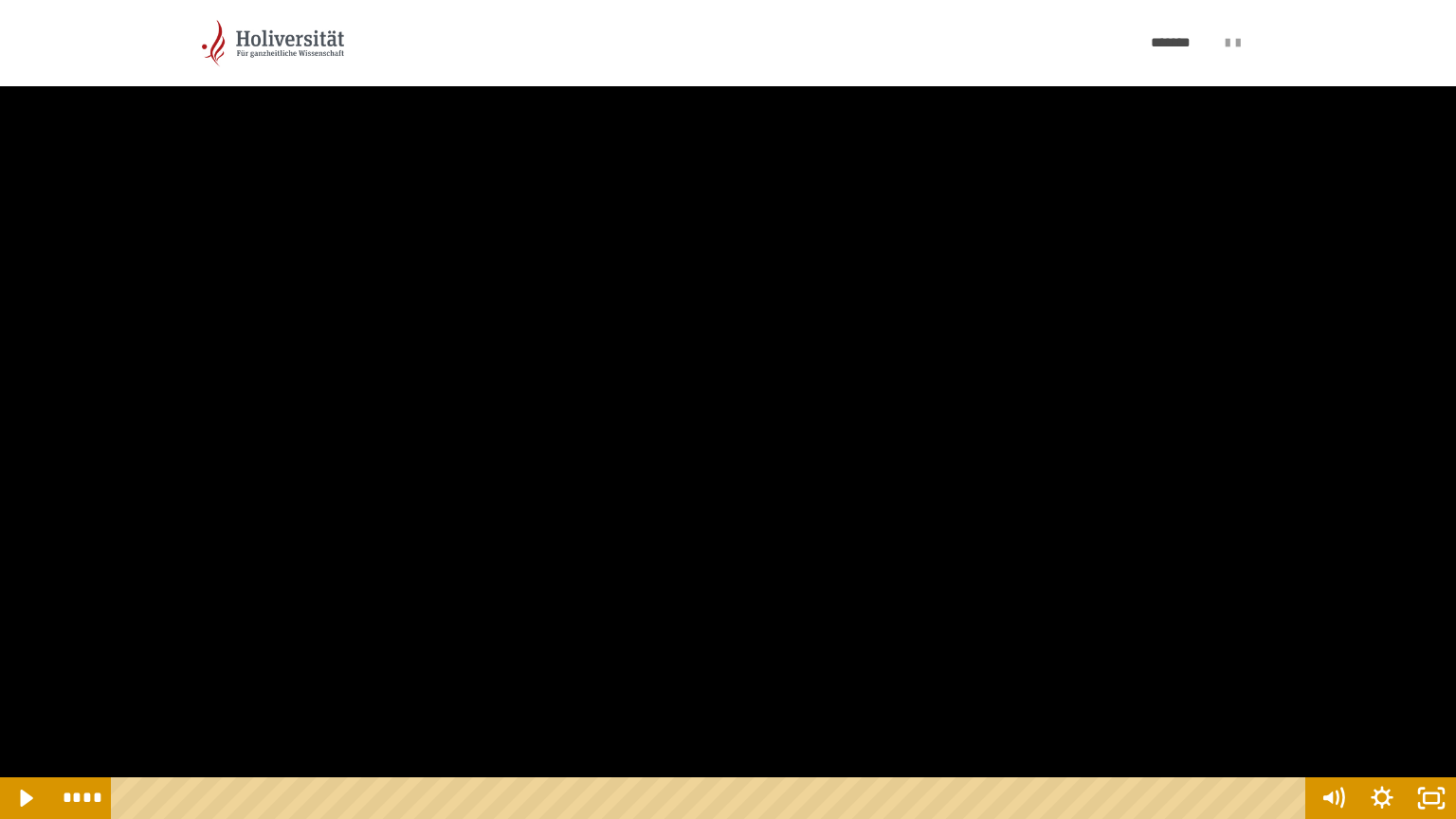 click at bounding box center [728, 410] 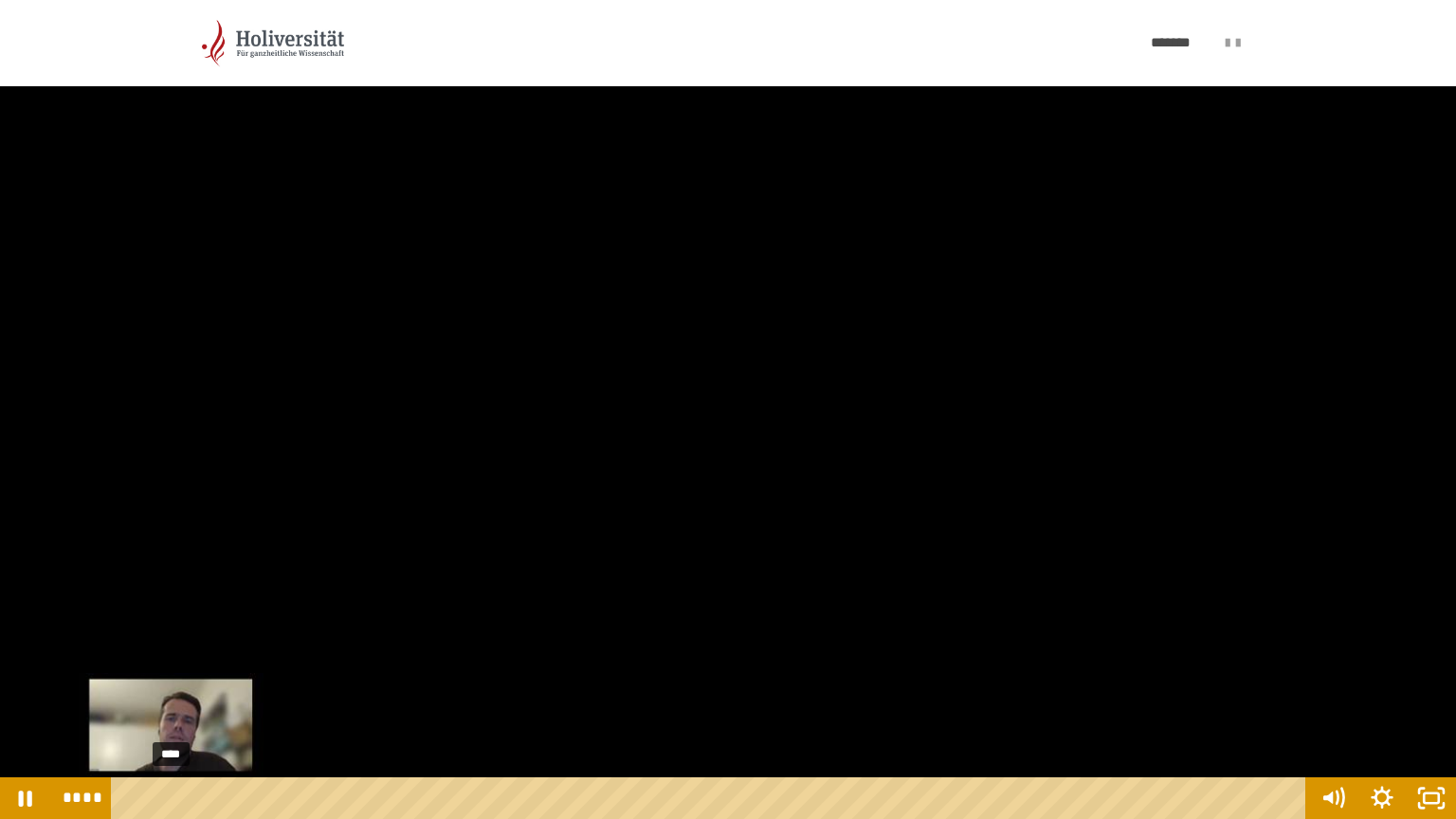 click on "****" at bounding box center (712, 798) 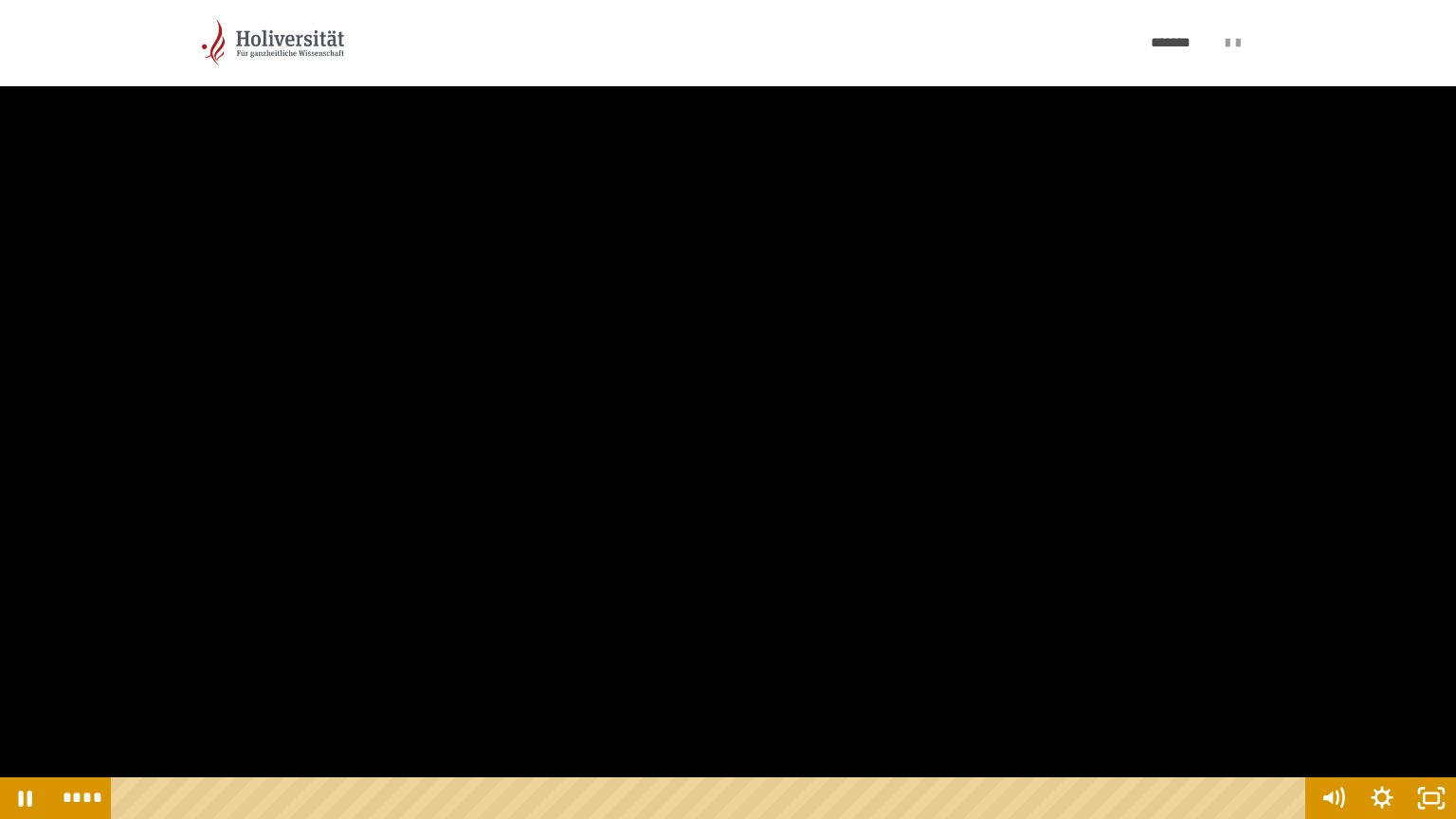 click at bounding box center [728, 410] 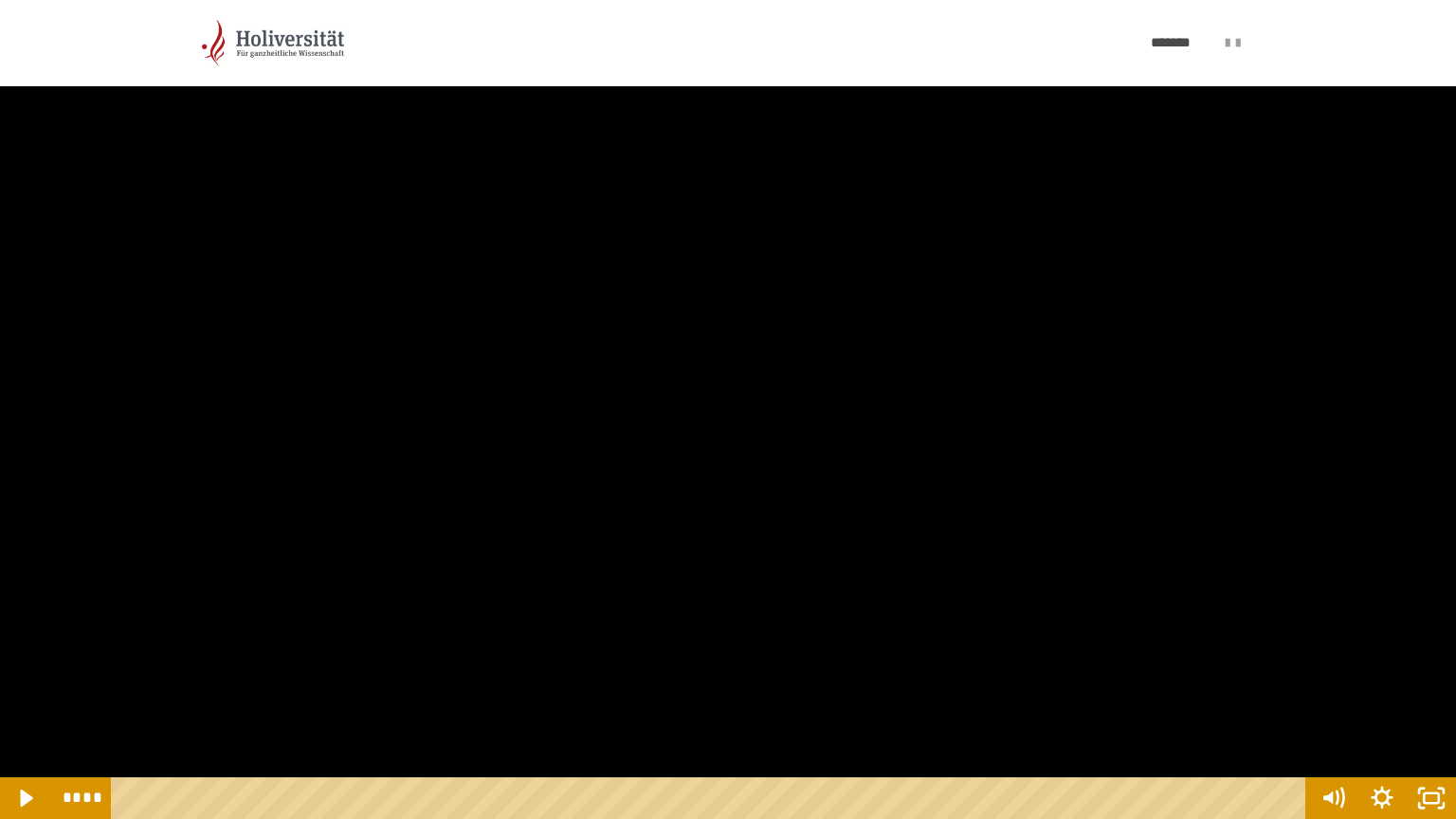 click at bounding box center [728, 410] 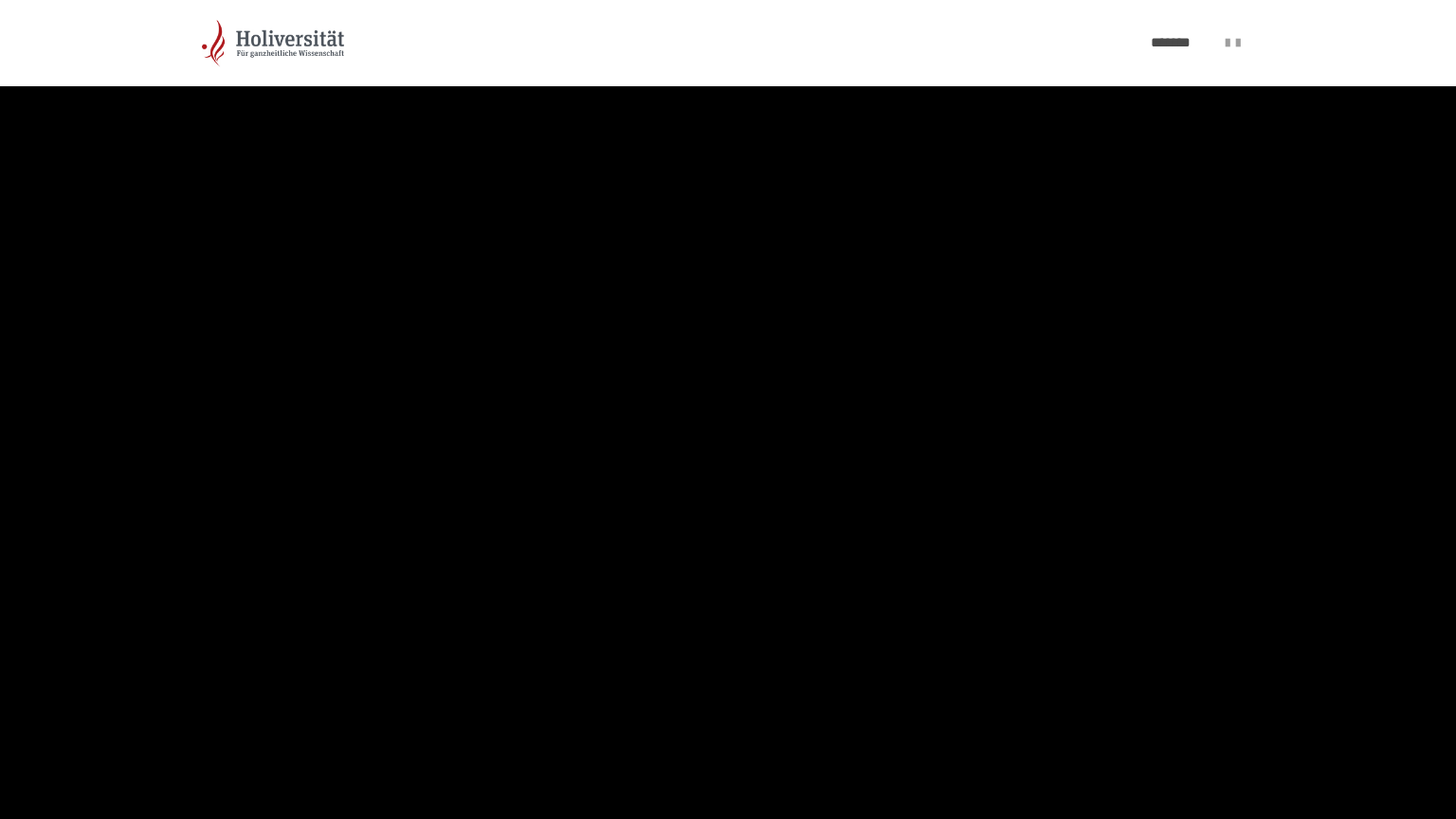 click at bounding box center (728, 410) 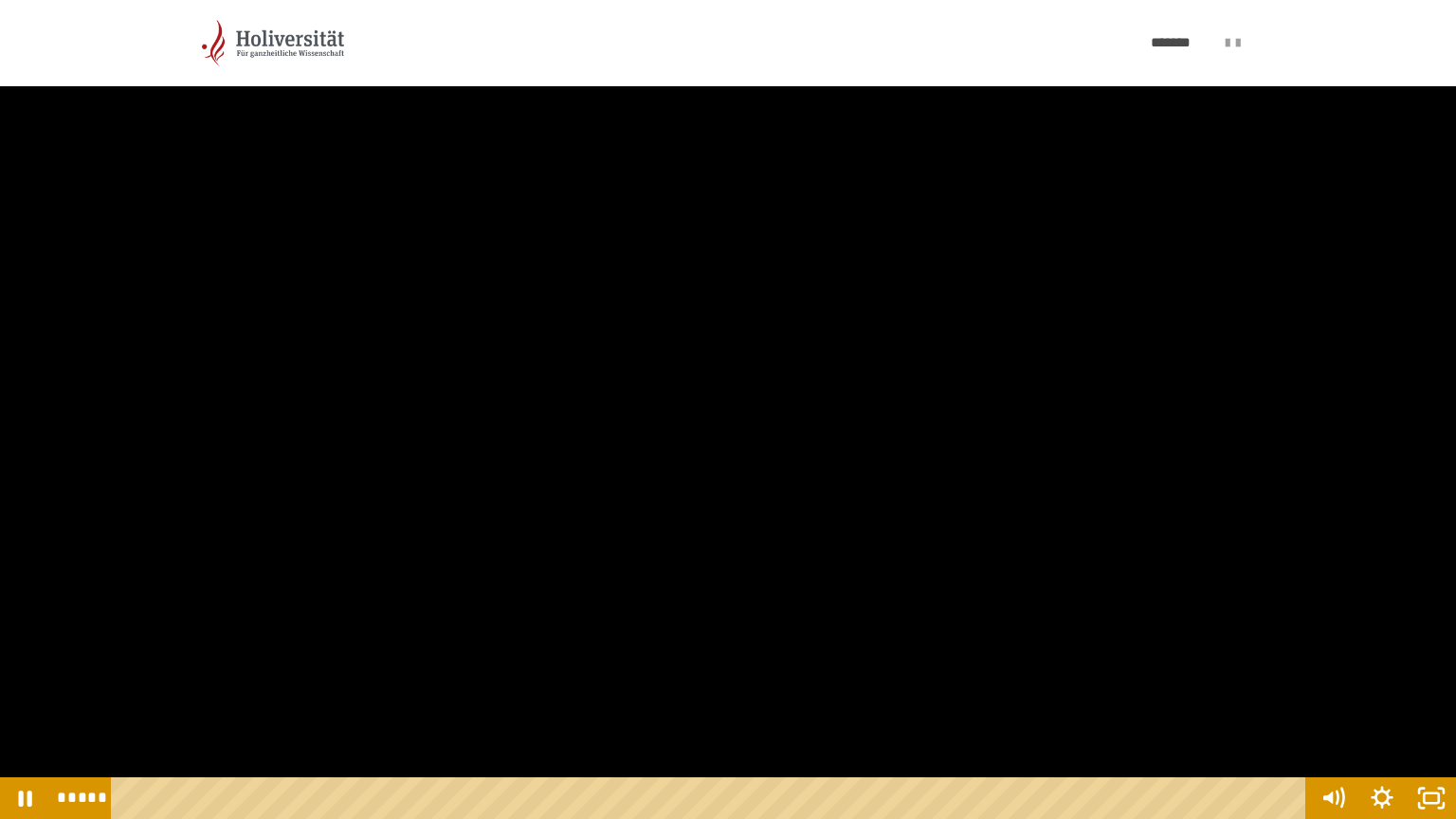 click at bounding box center [728, 410] 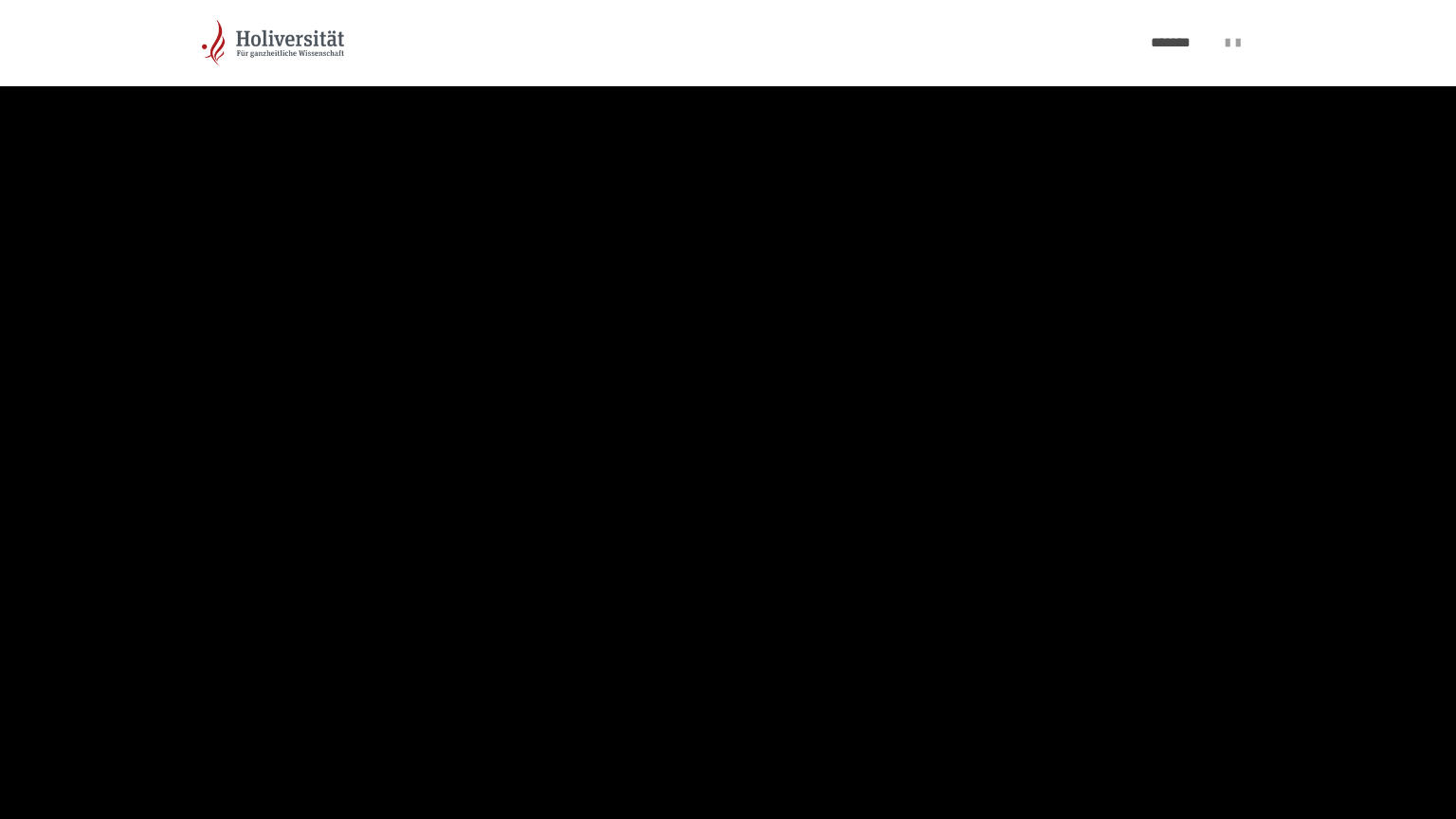 click at bounding box center [728, 410] 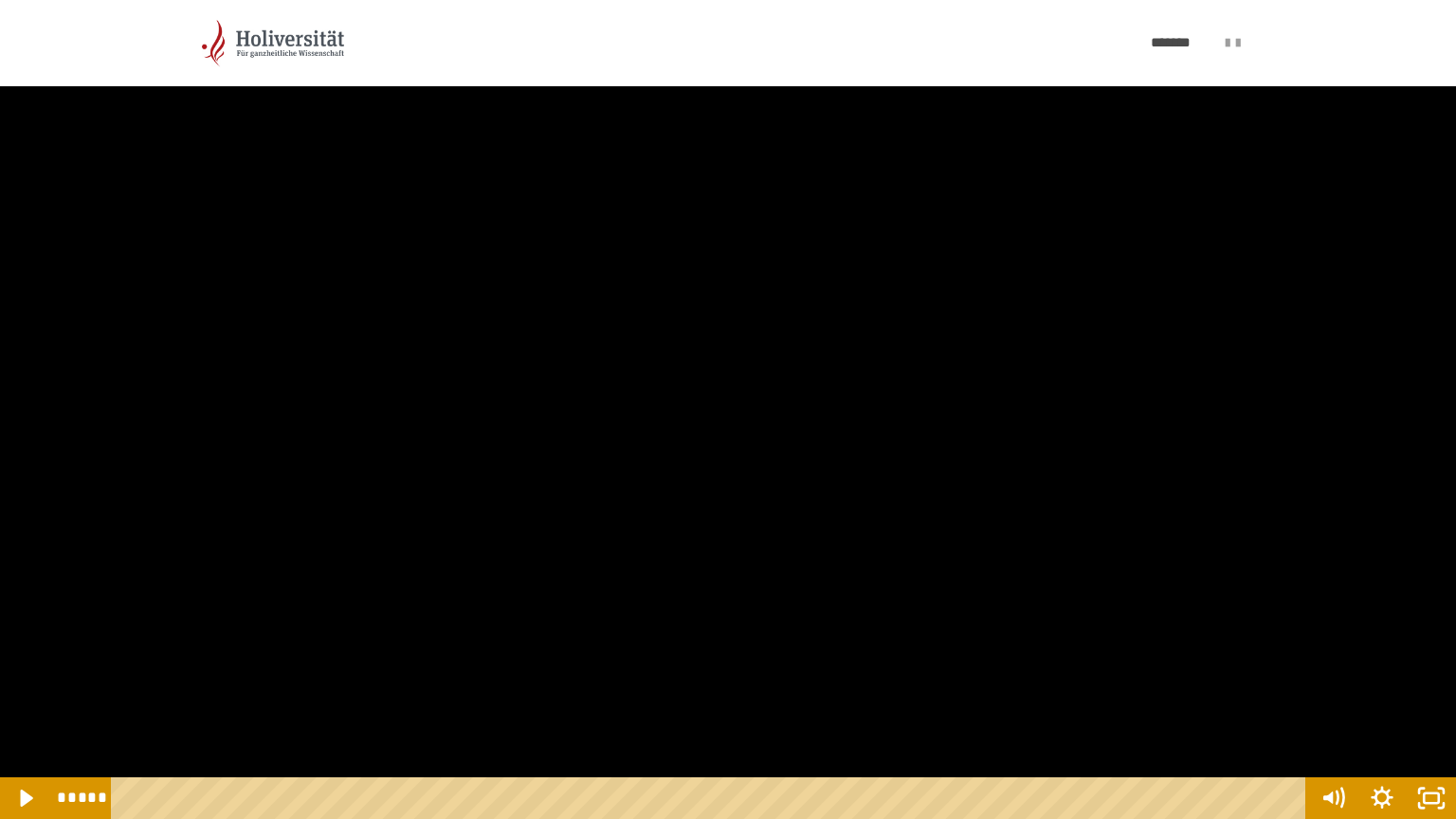 click at bounding box center (728, 410) 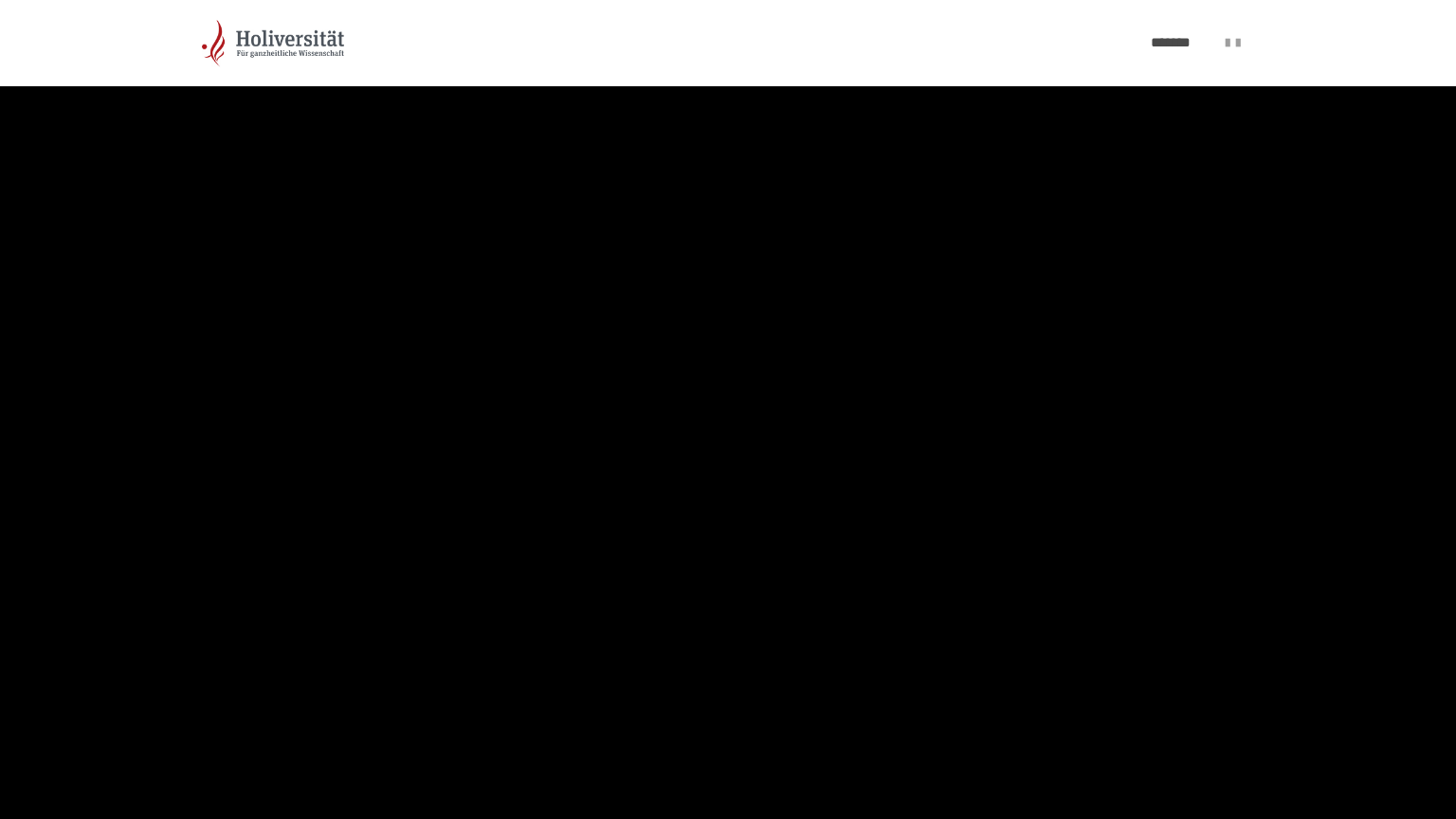 click at bounding box center (728, 410) 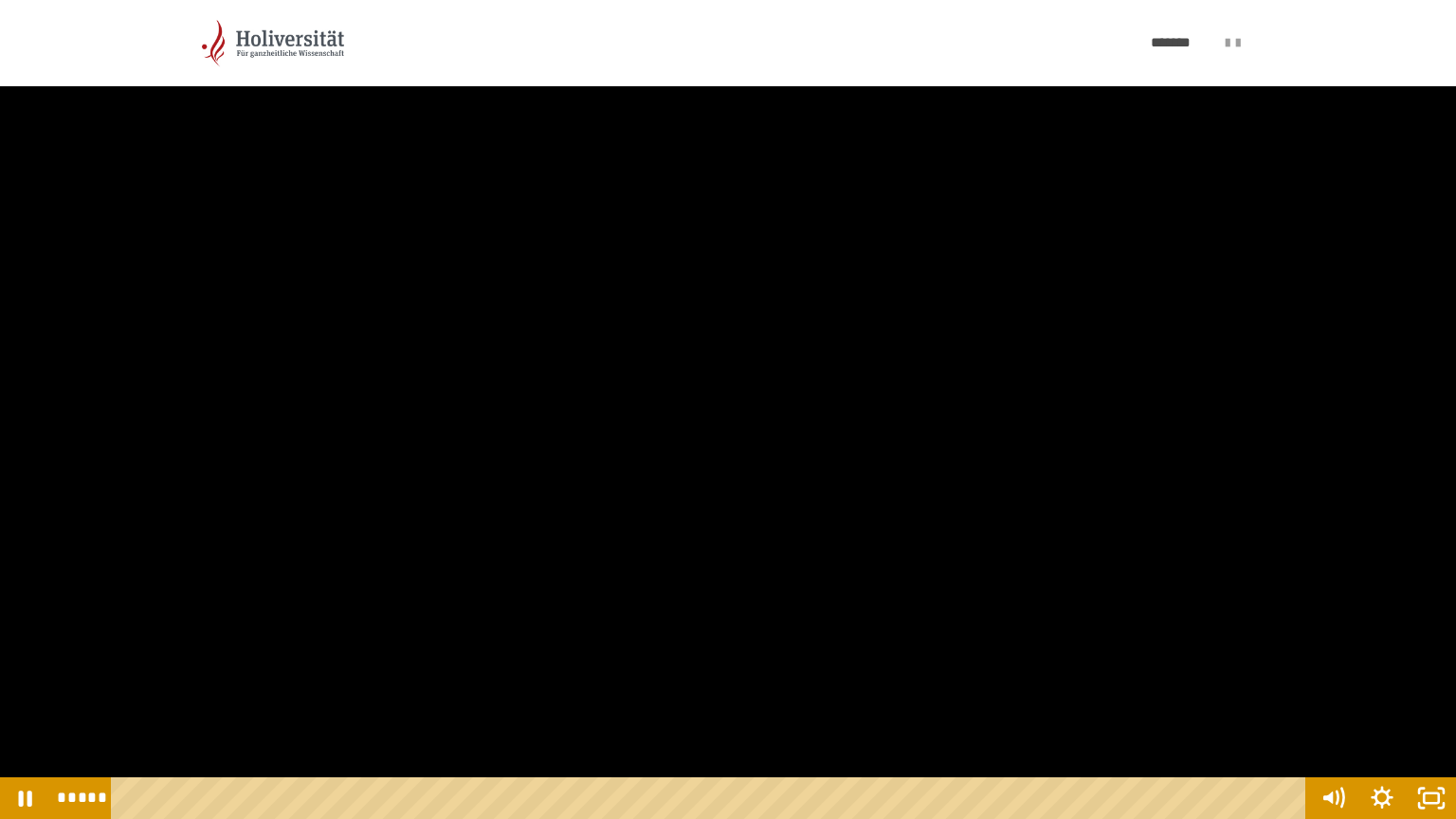 click at bounding box center (728, 410) 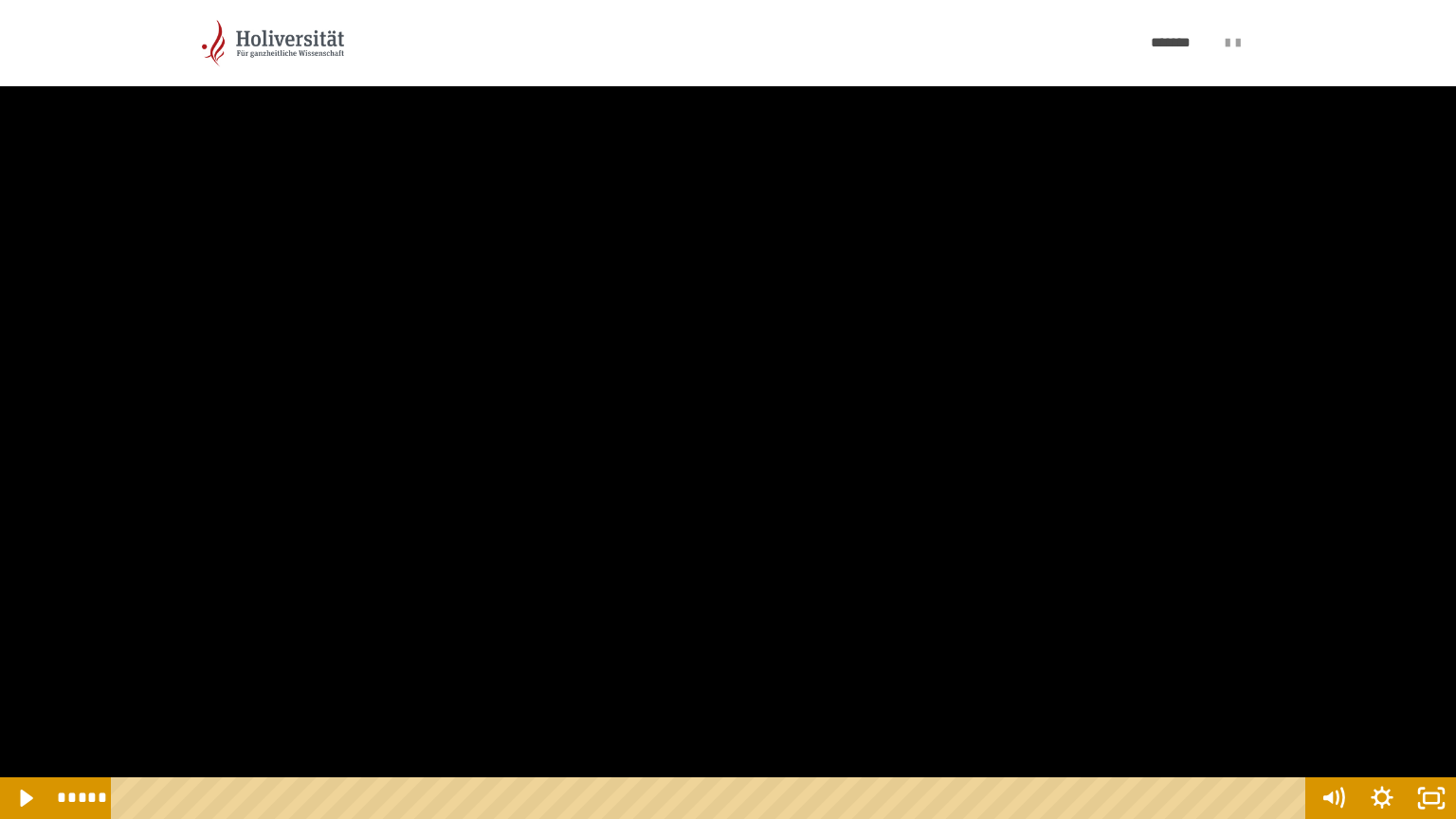 click at bounding box center (728, 410) 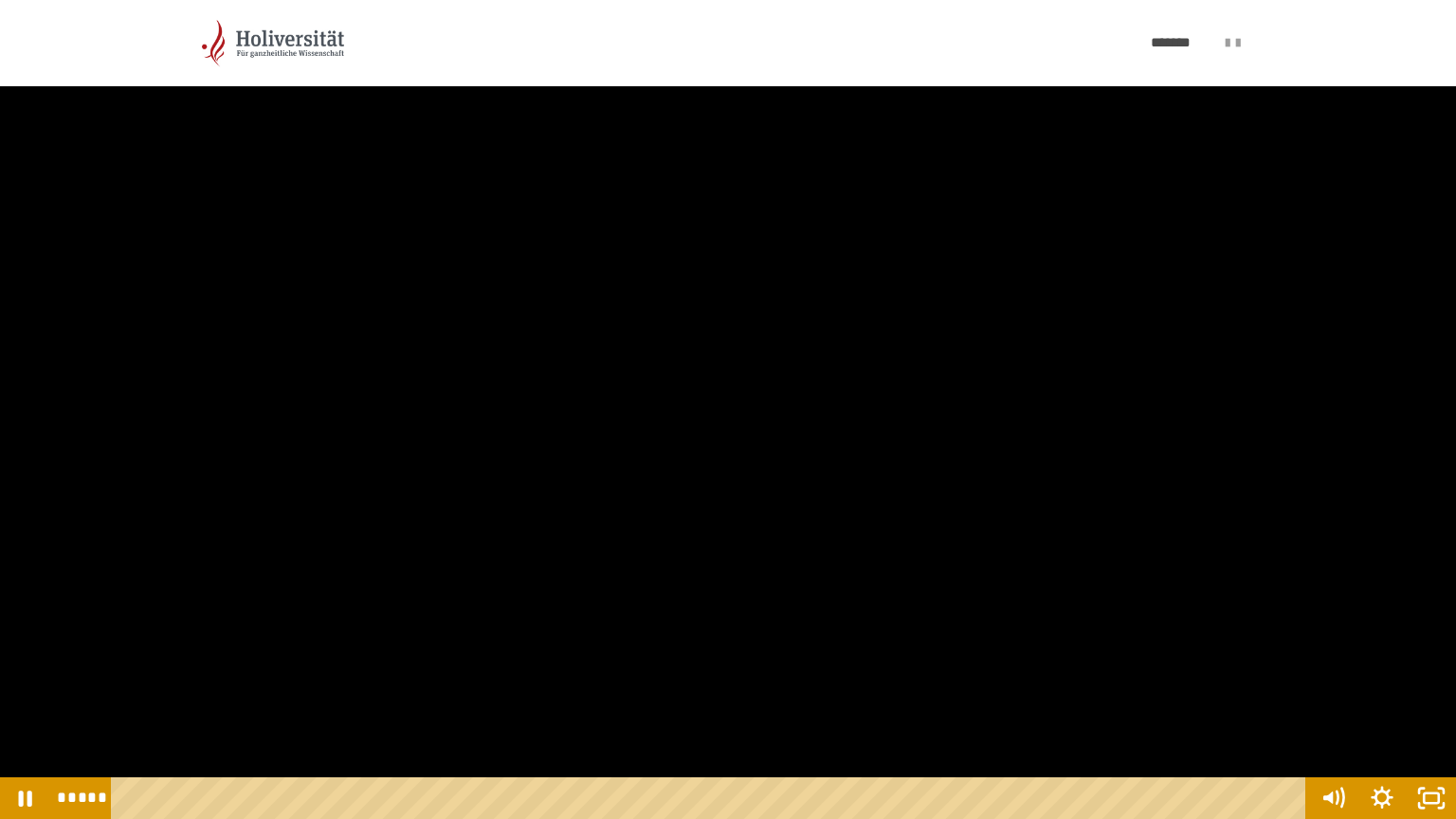 click at bounding box center (728, 410) 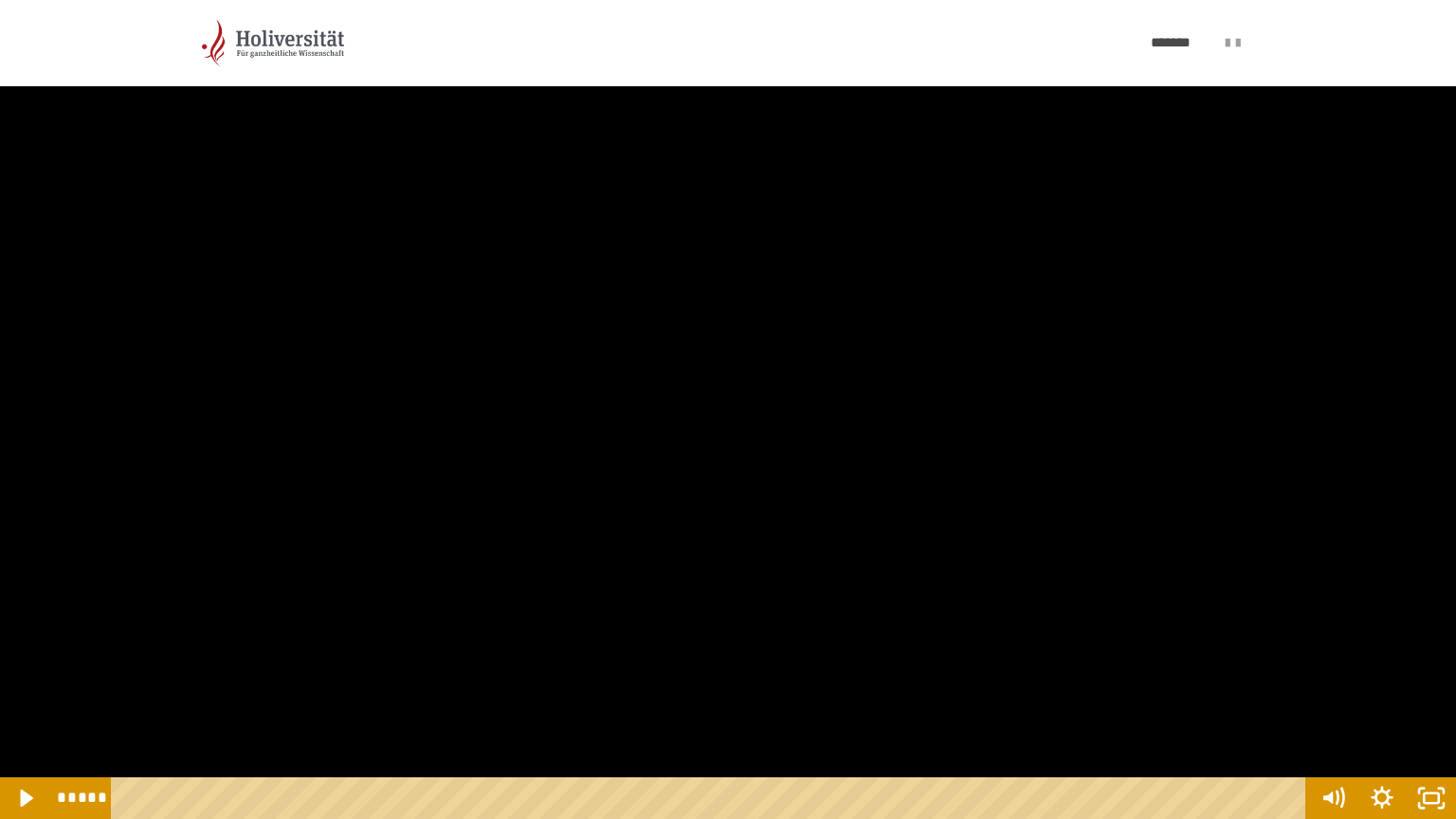 click at bounding box center [728, 410] 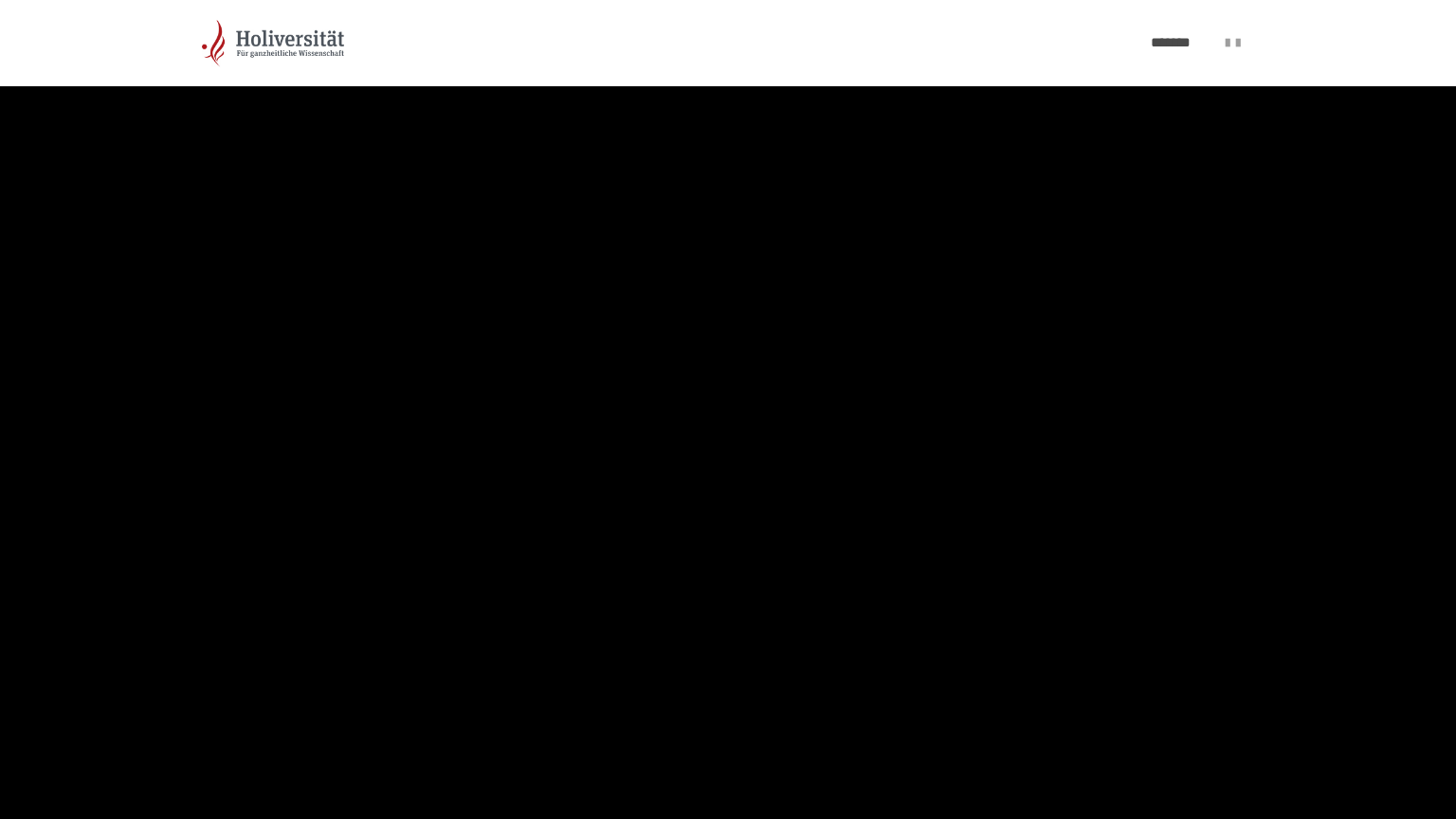 click at bounding box center [728, 410] 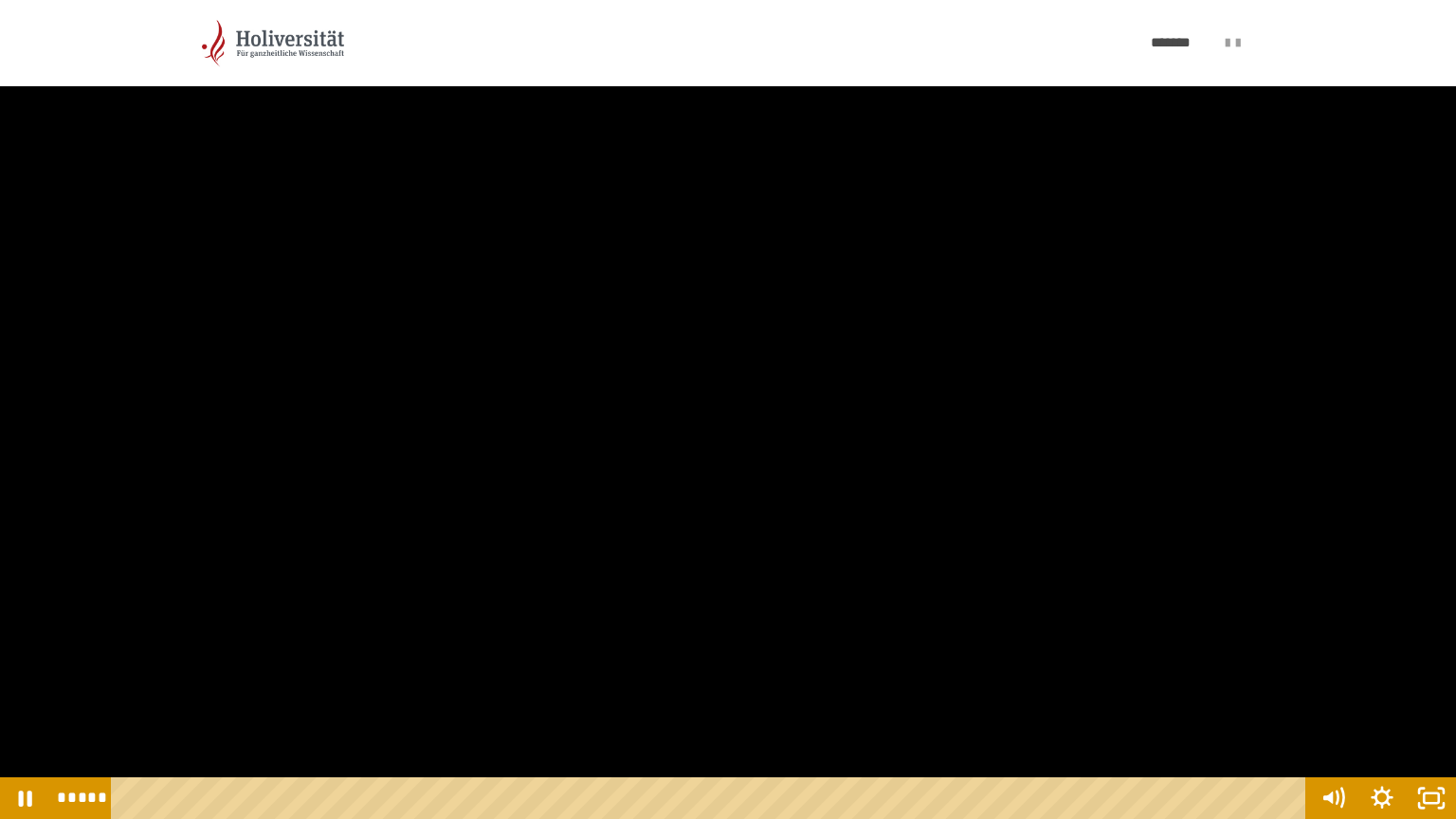 click at bounding box center [728, 410] 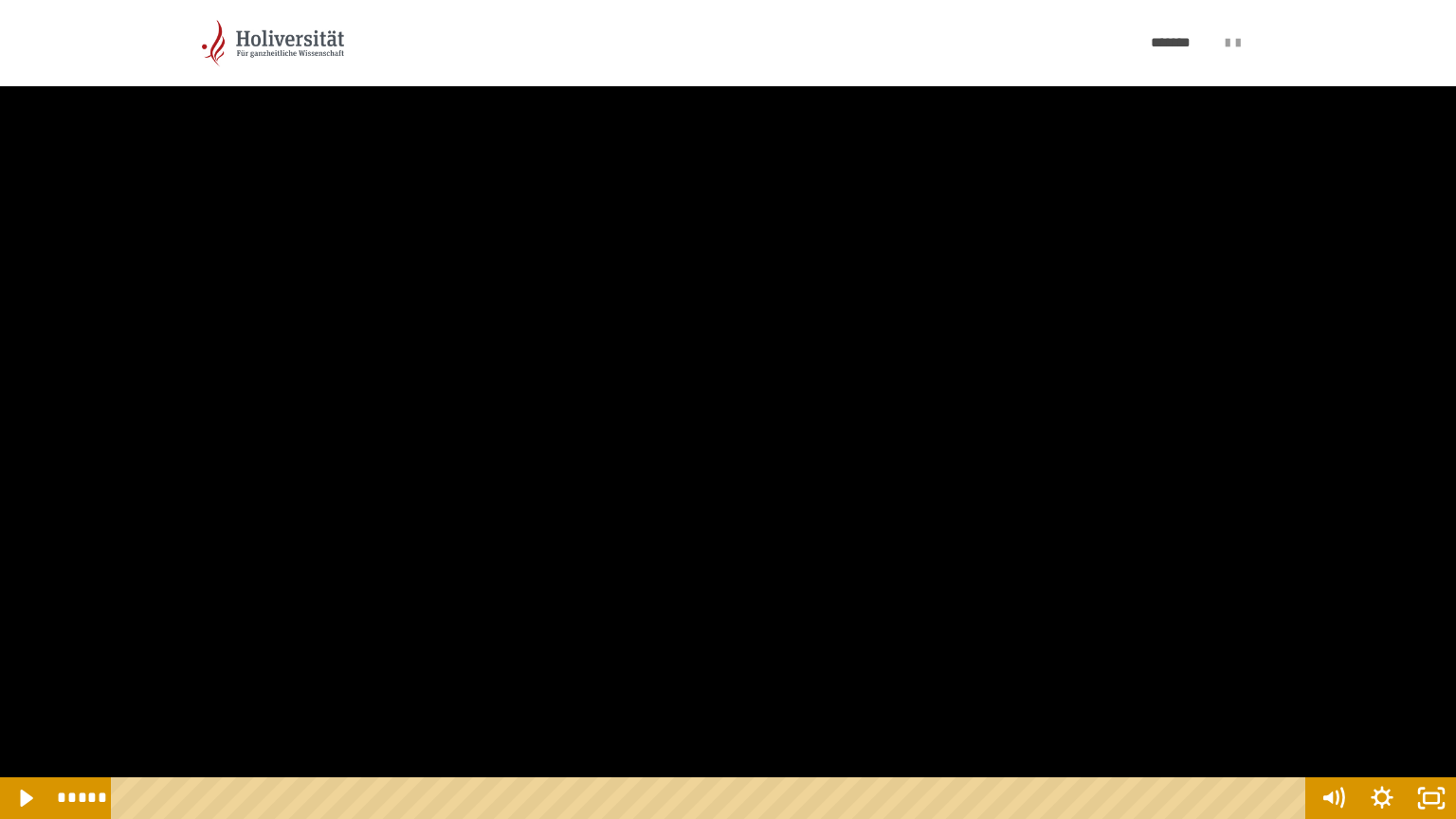 click at bounding box center (728, 410) 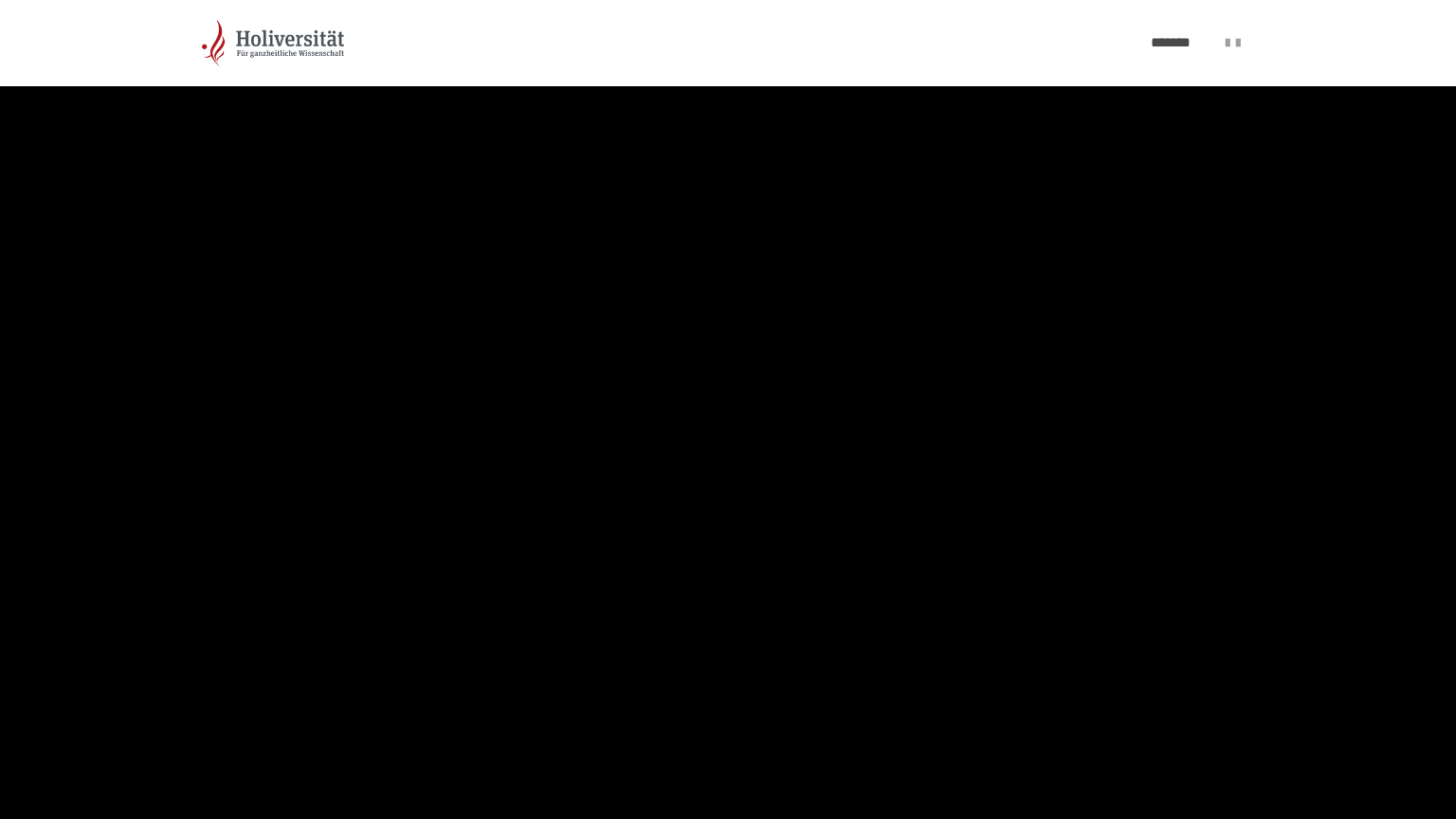 click at bounding box center [728, 410] 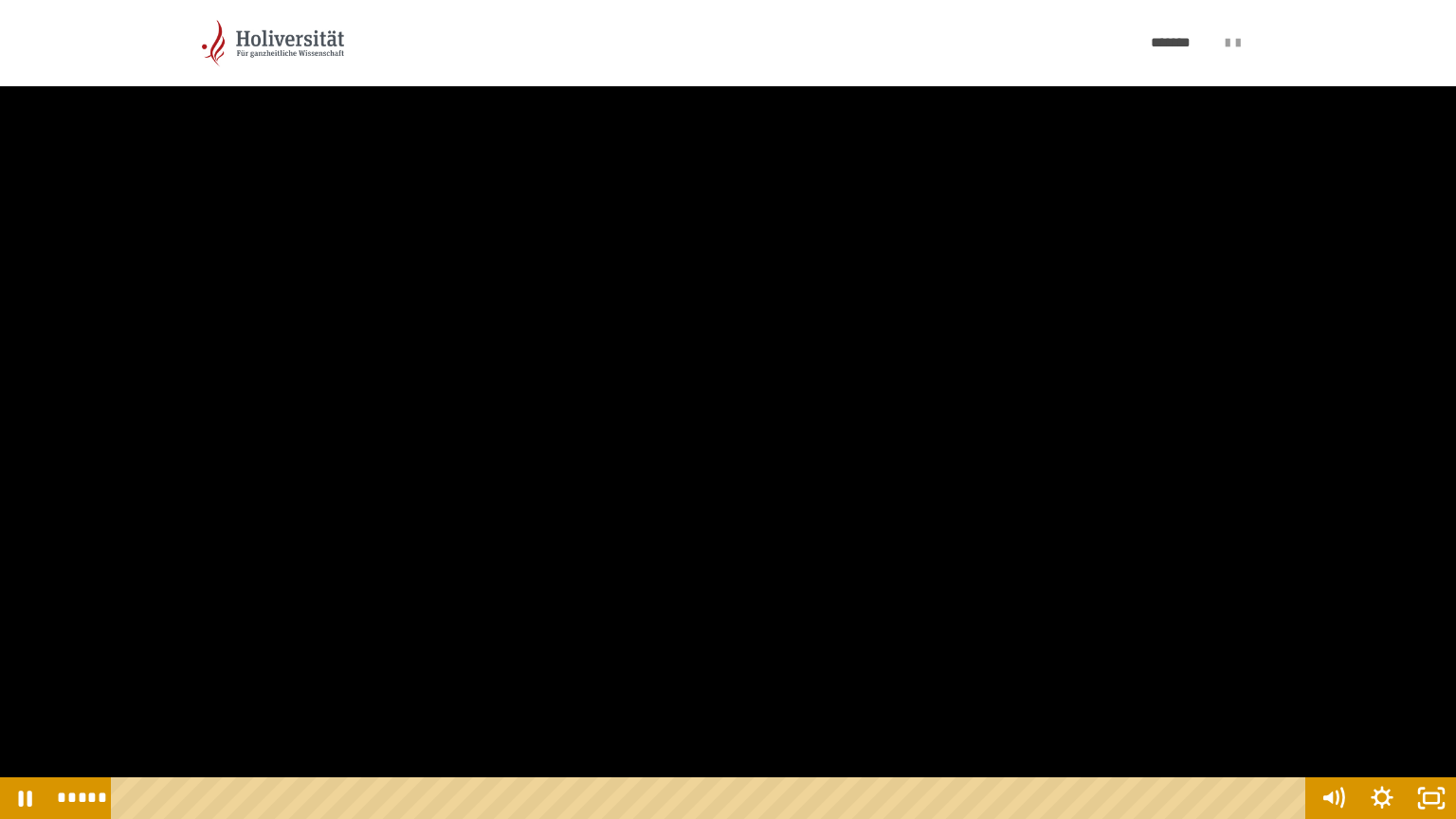 click at bounding box center [728, 410] 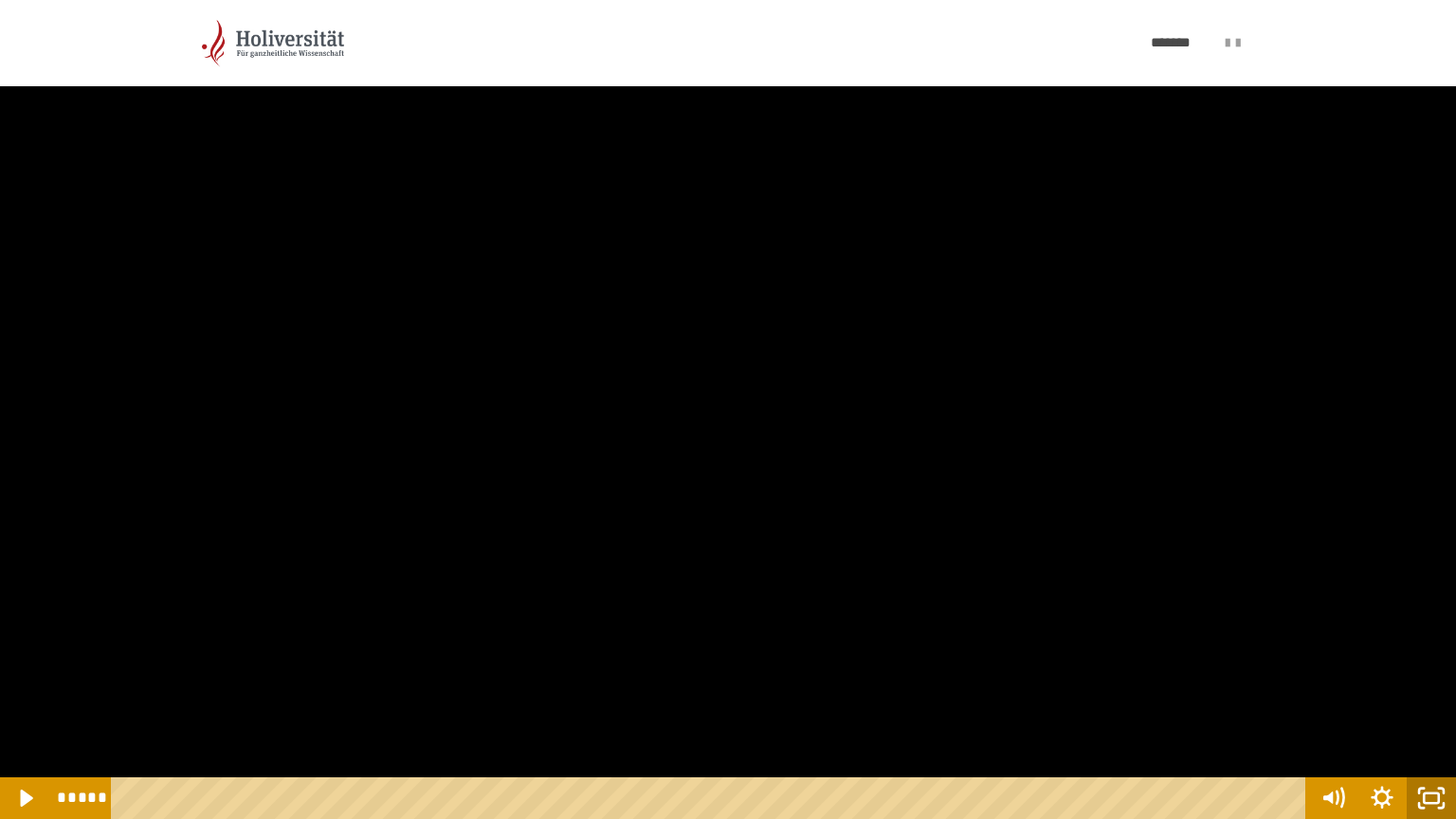 click 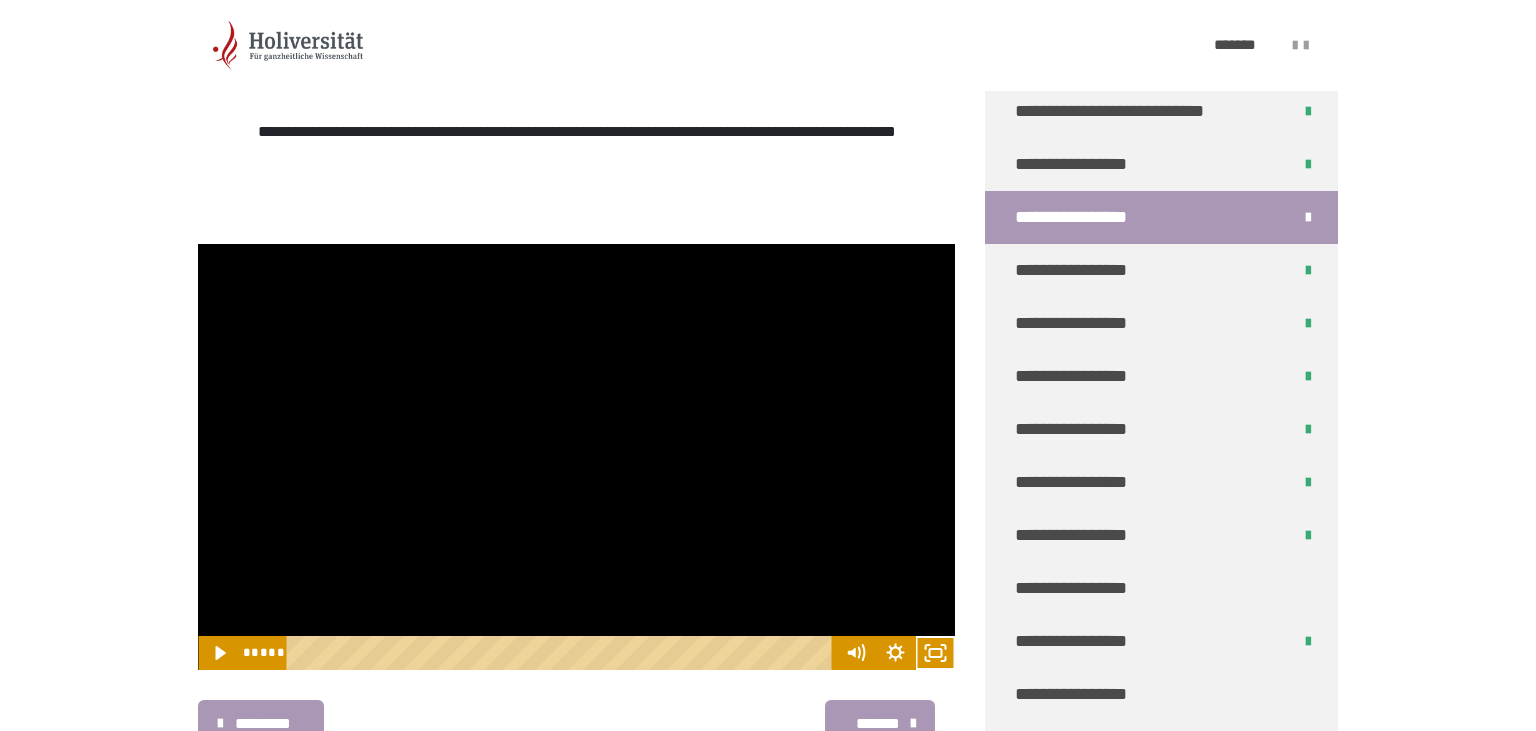 click at bounding box center (576, 457) 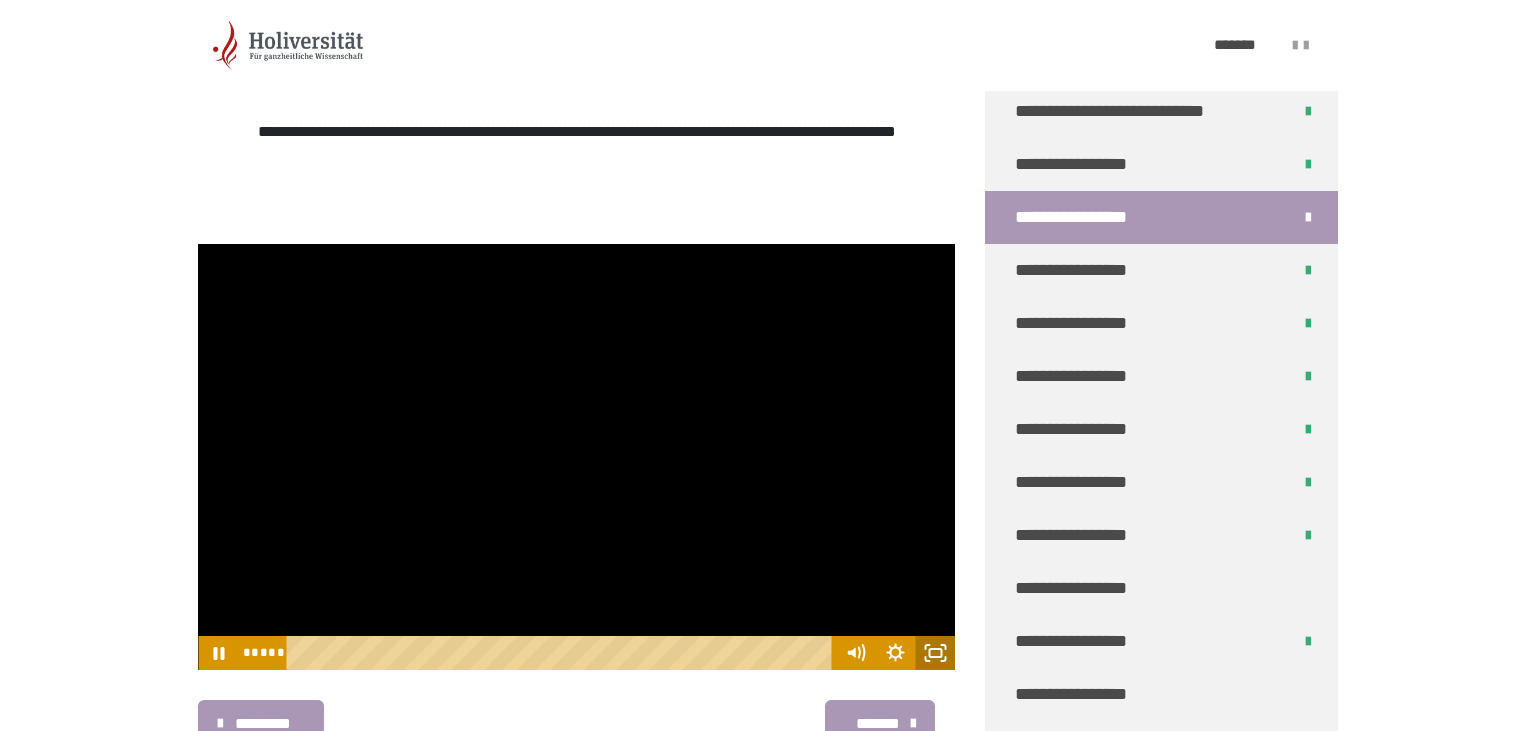click 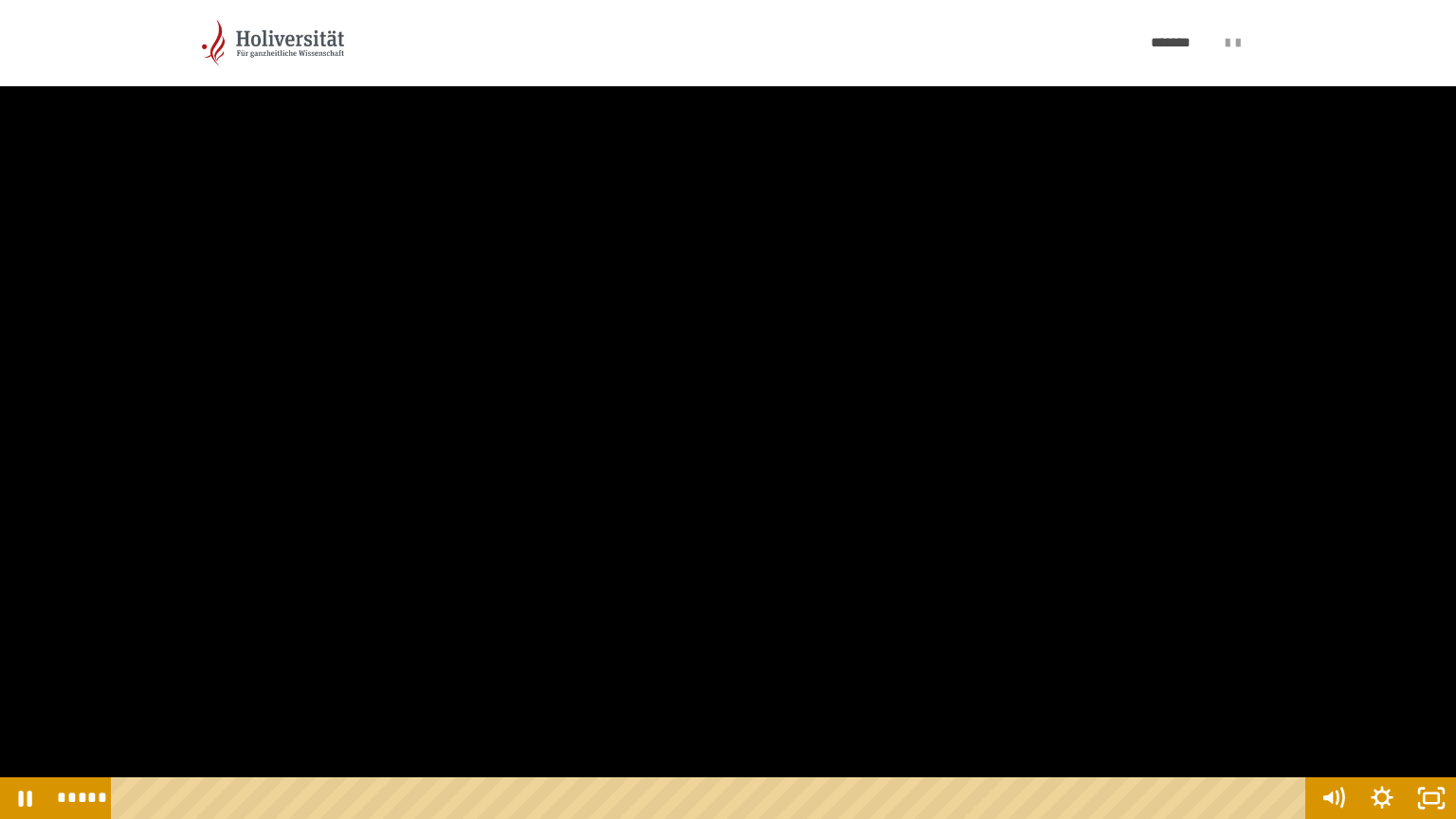 click at bounding box center (728, 410) 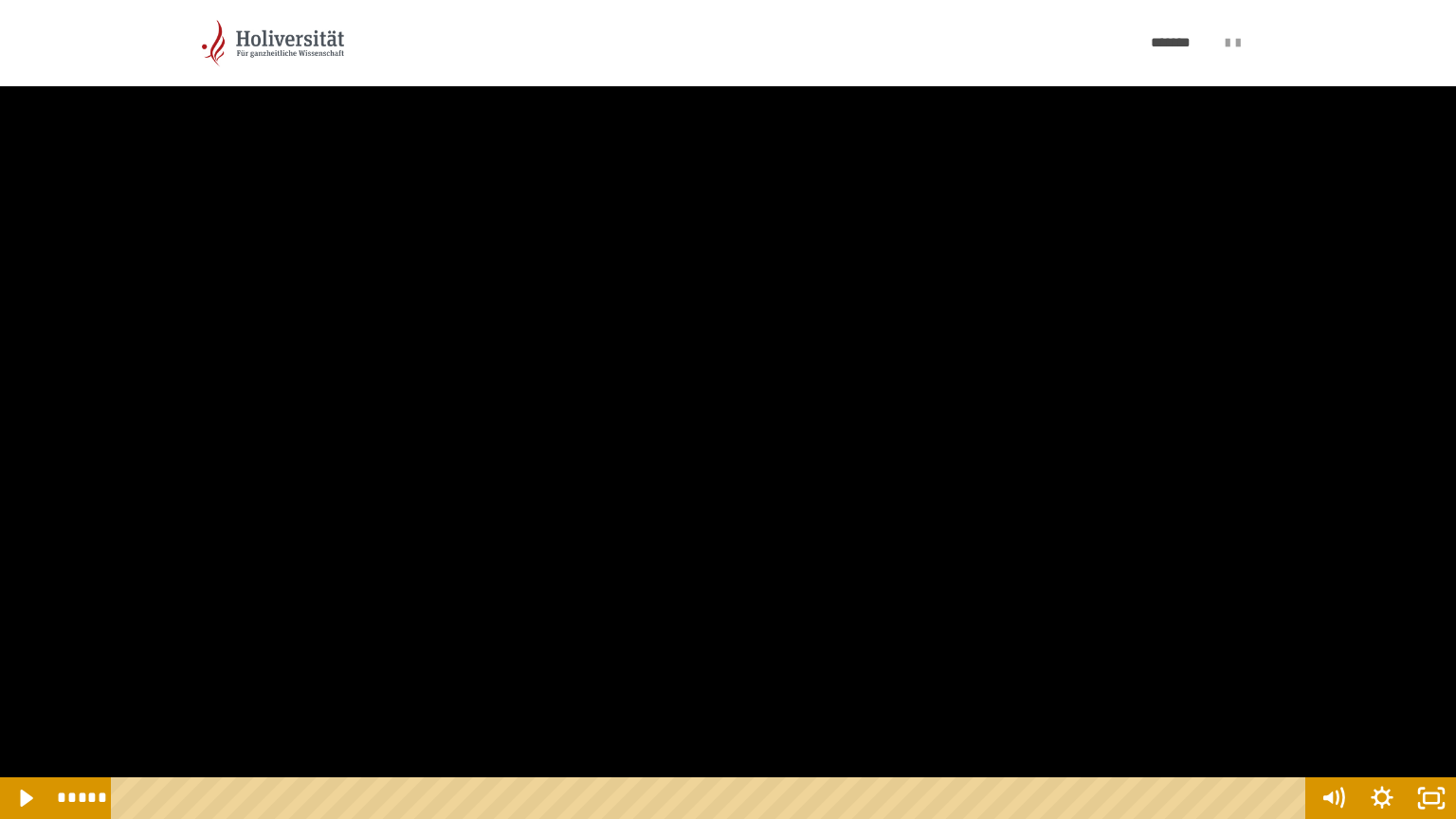 click at bounding box center (728, 410) 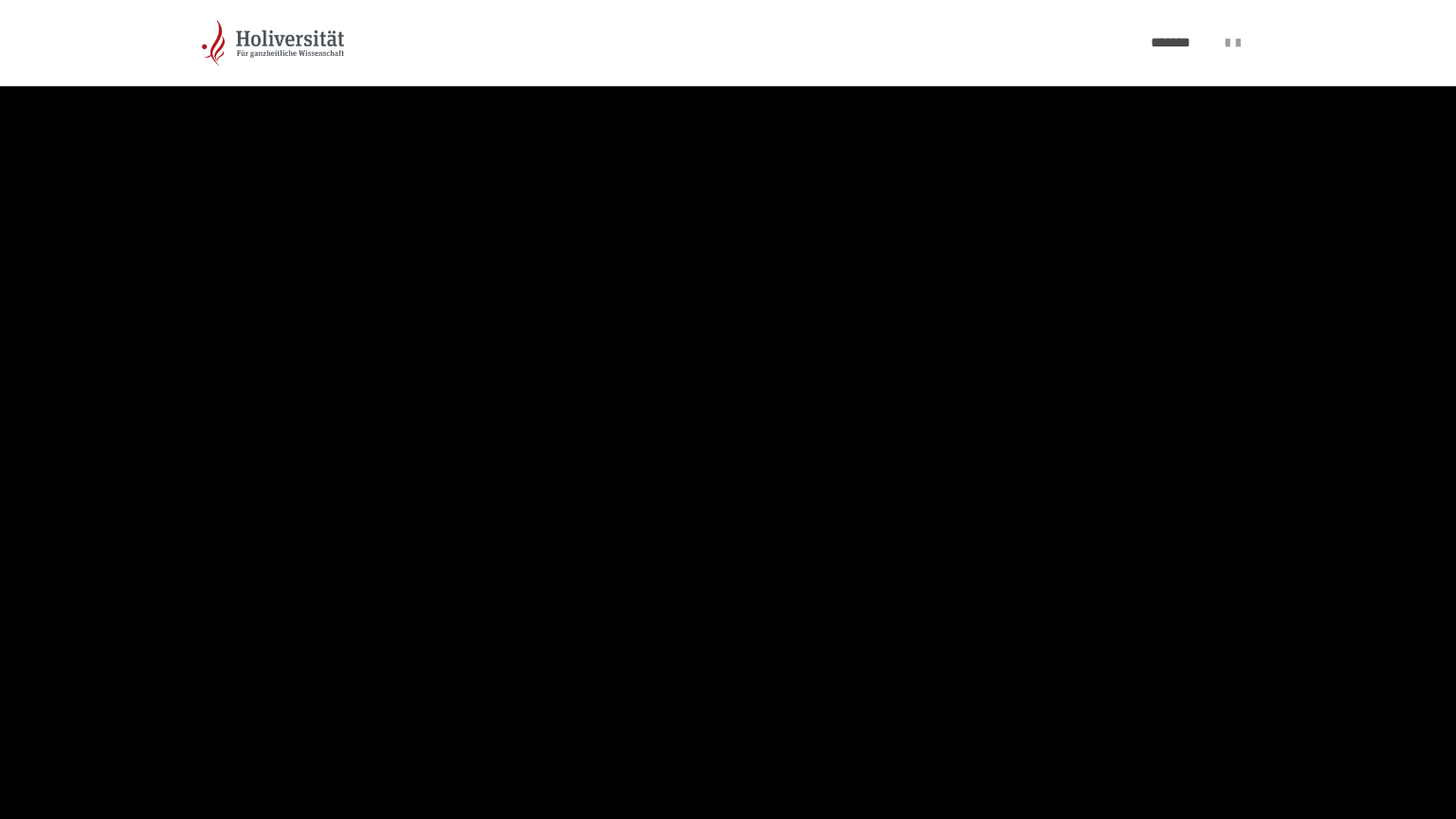 click at bounding box center [728, 410] 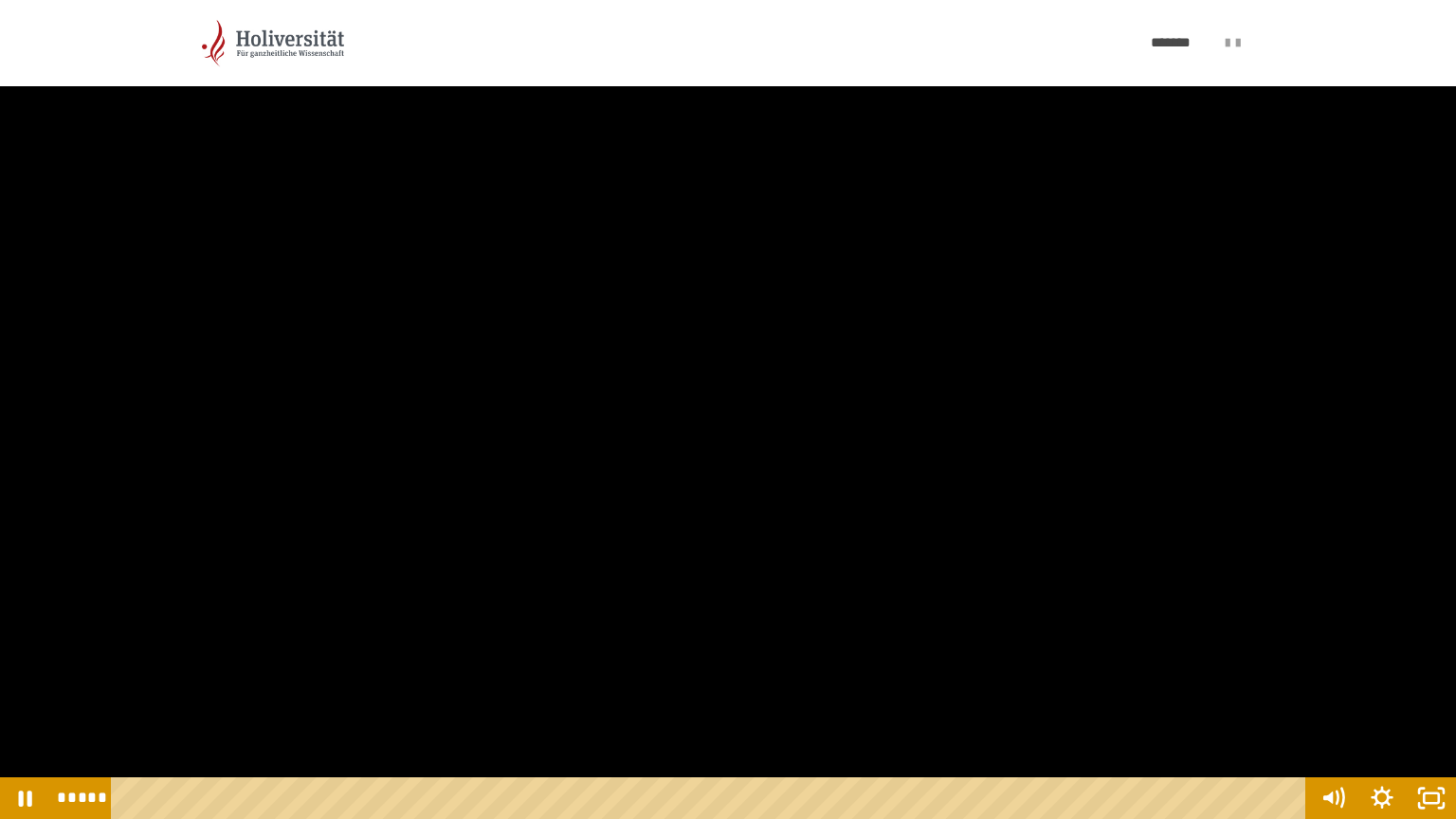 click at bounding box center [728, 410] 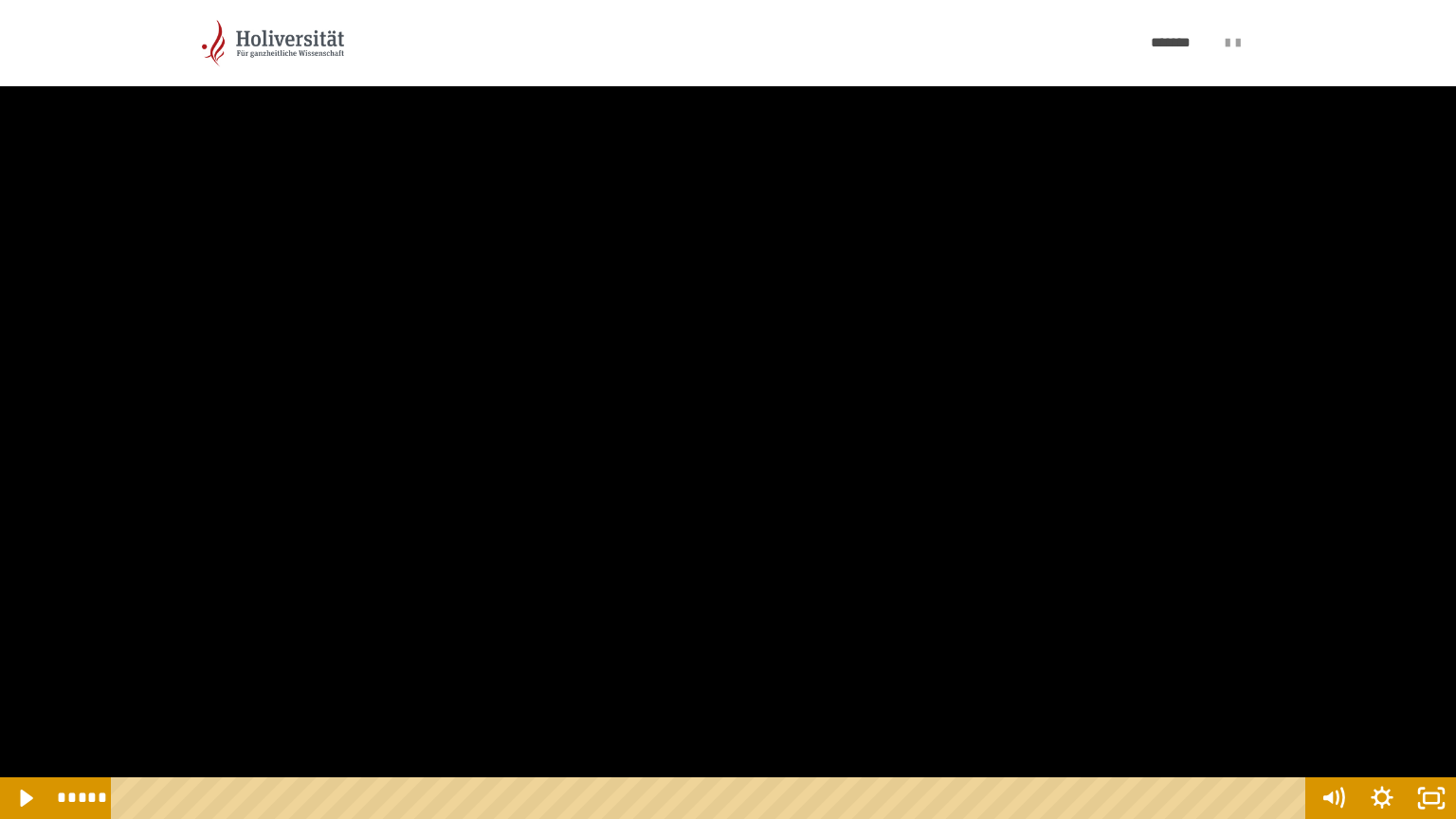 click at bounding box center [728, 410] 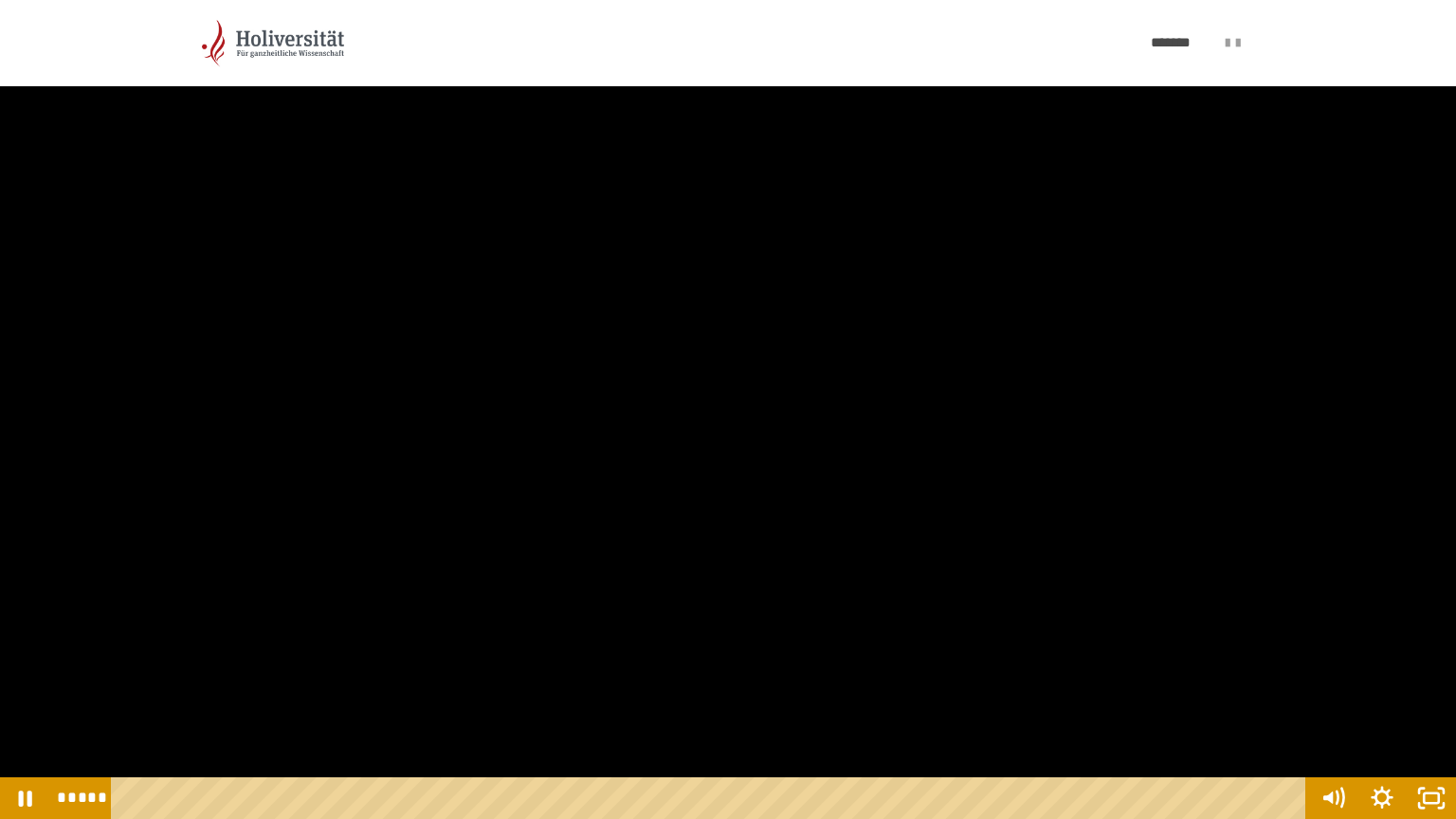 click at bounding box center (728, 410) 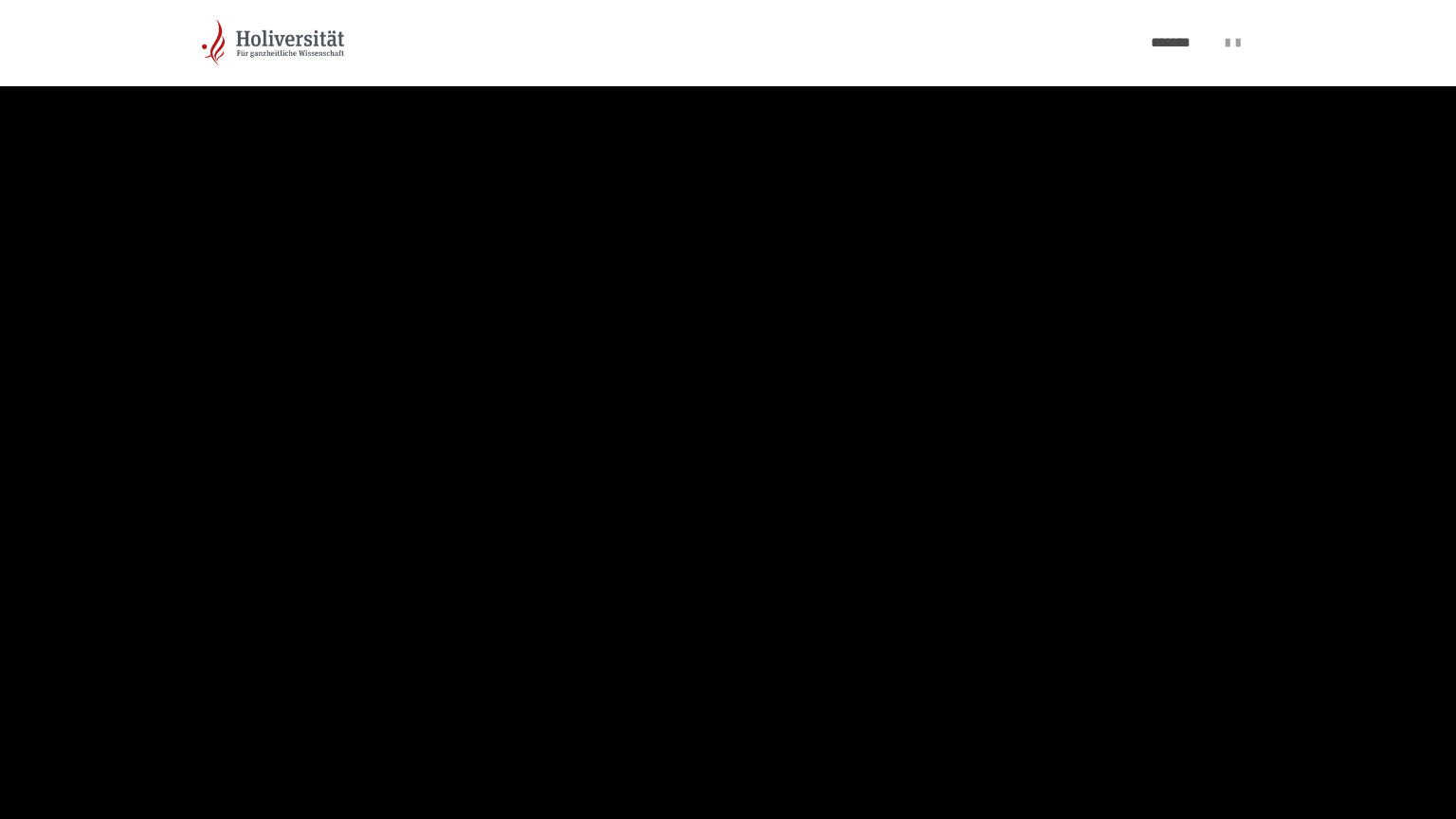click at bounding box center (728, 410) 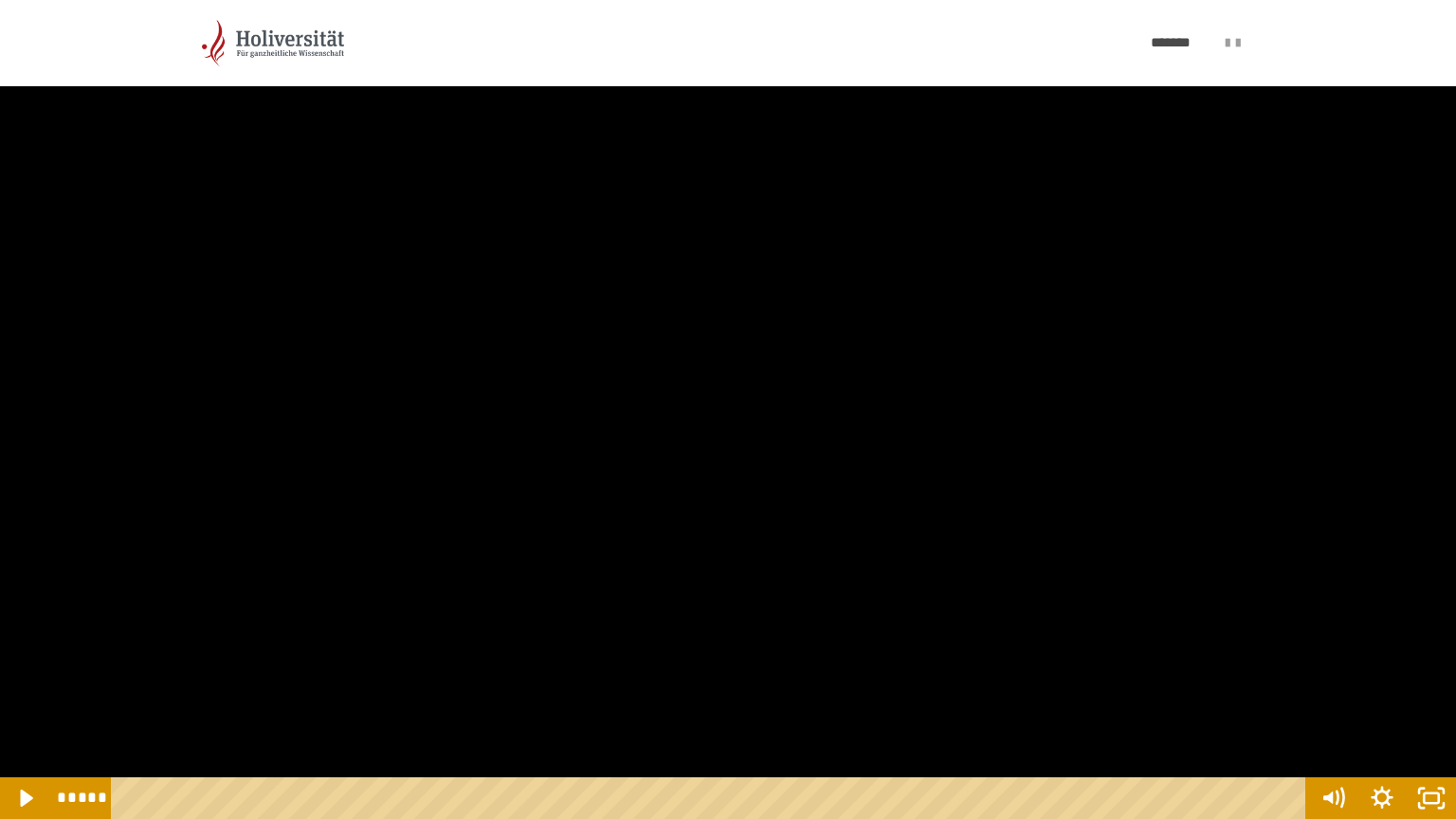 click at bounding box center (728, 410) 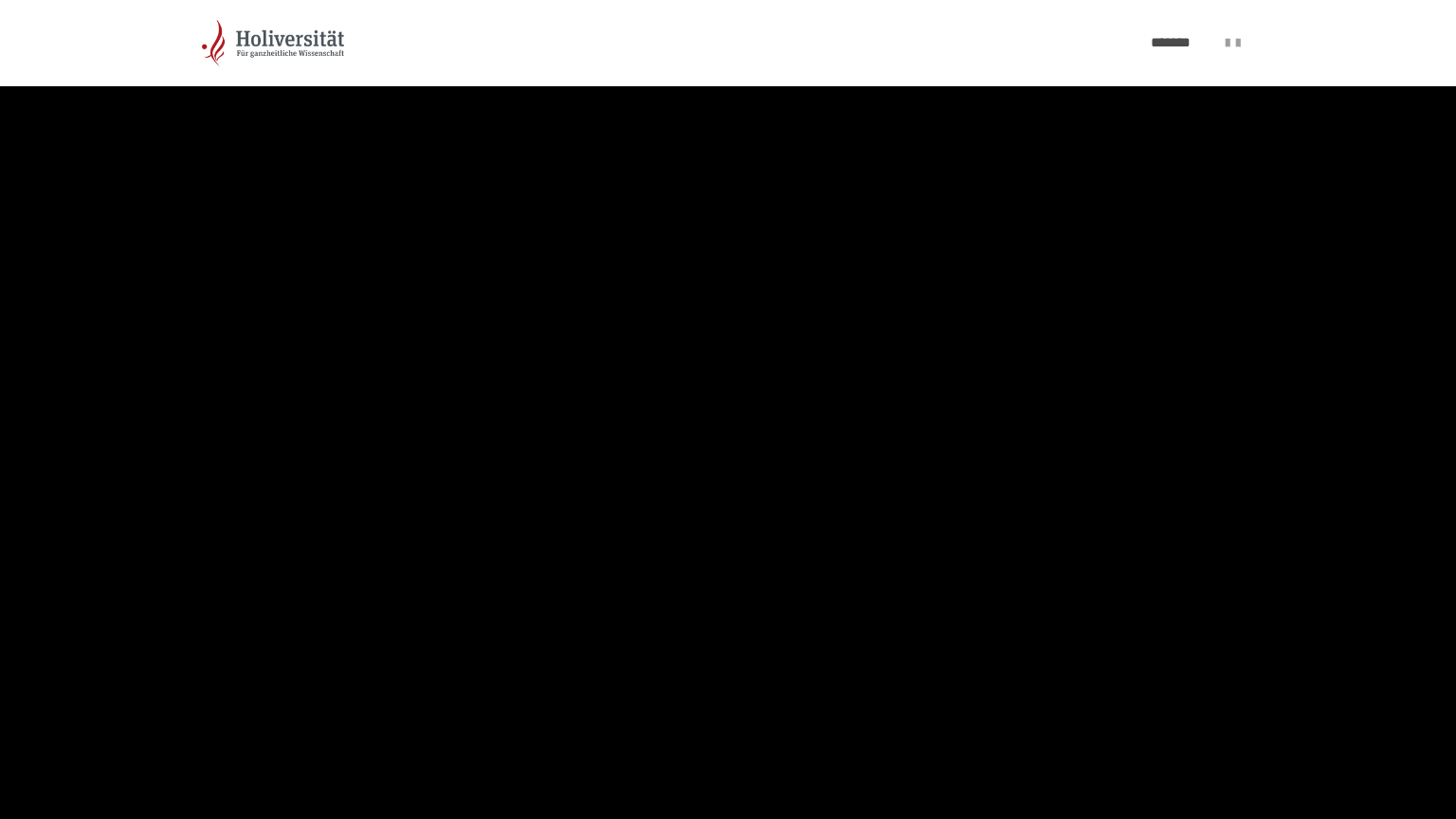click at bounding box center [728, 410] 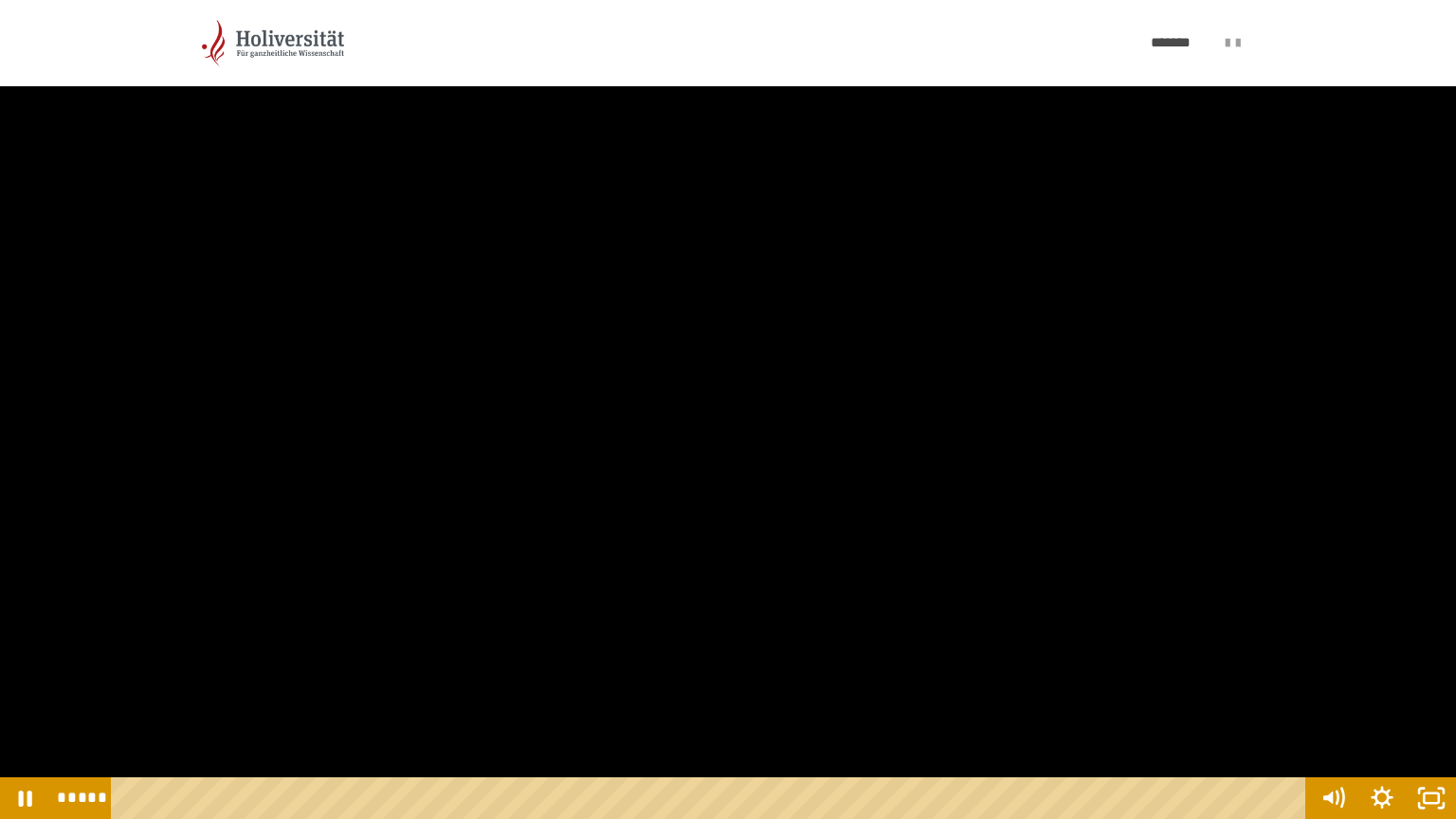 click at bounding box center [728, 410] 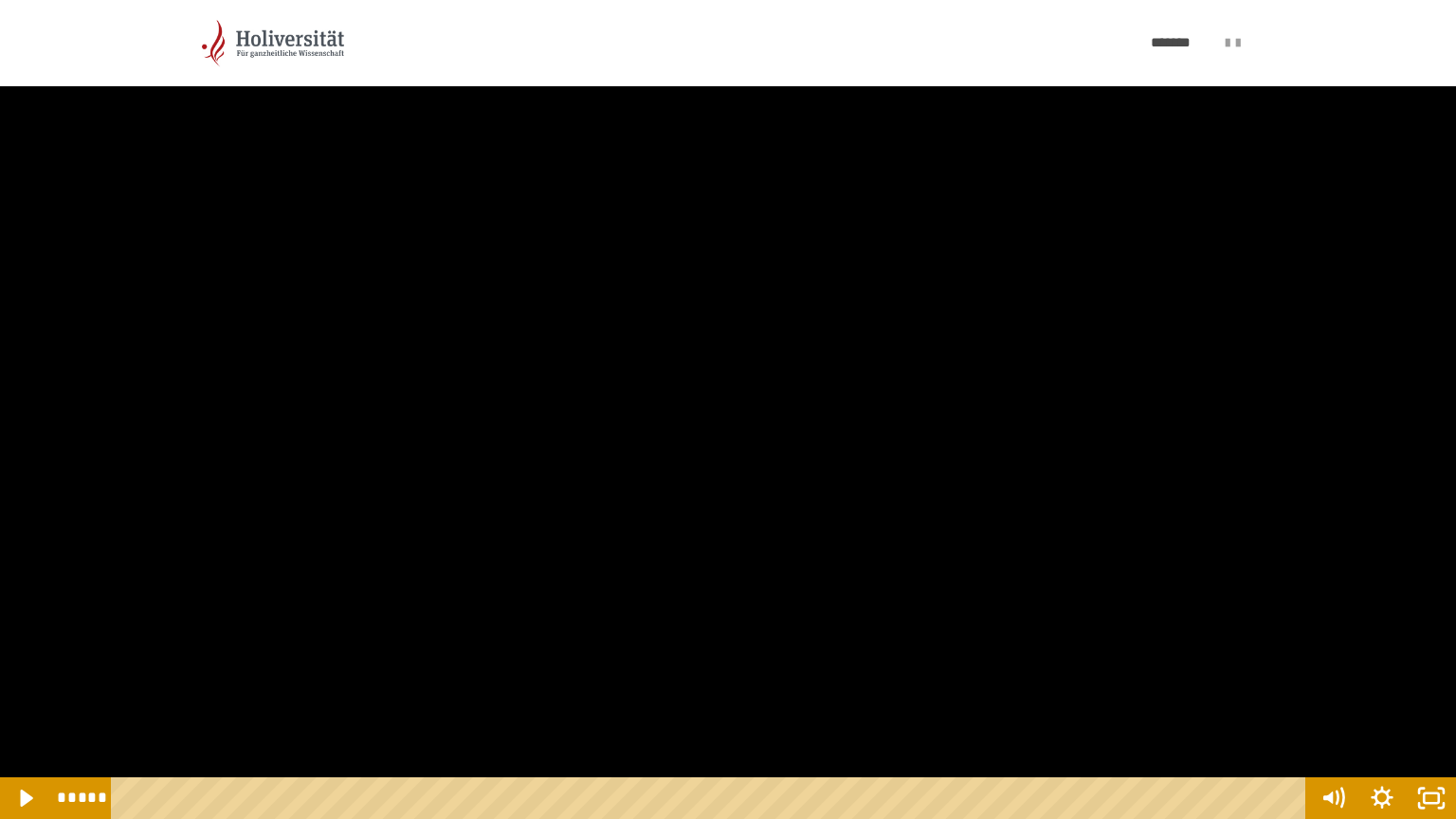 drag, startPoint x: 660, startPoint y: 385, endPoint x: 667, endPoint y: 373, distance: 13.892444 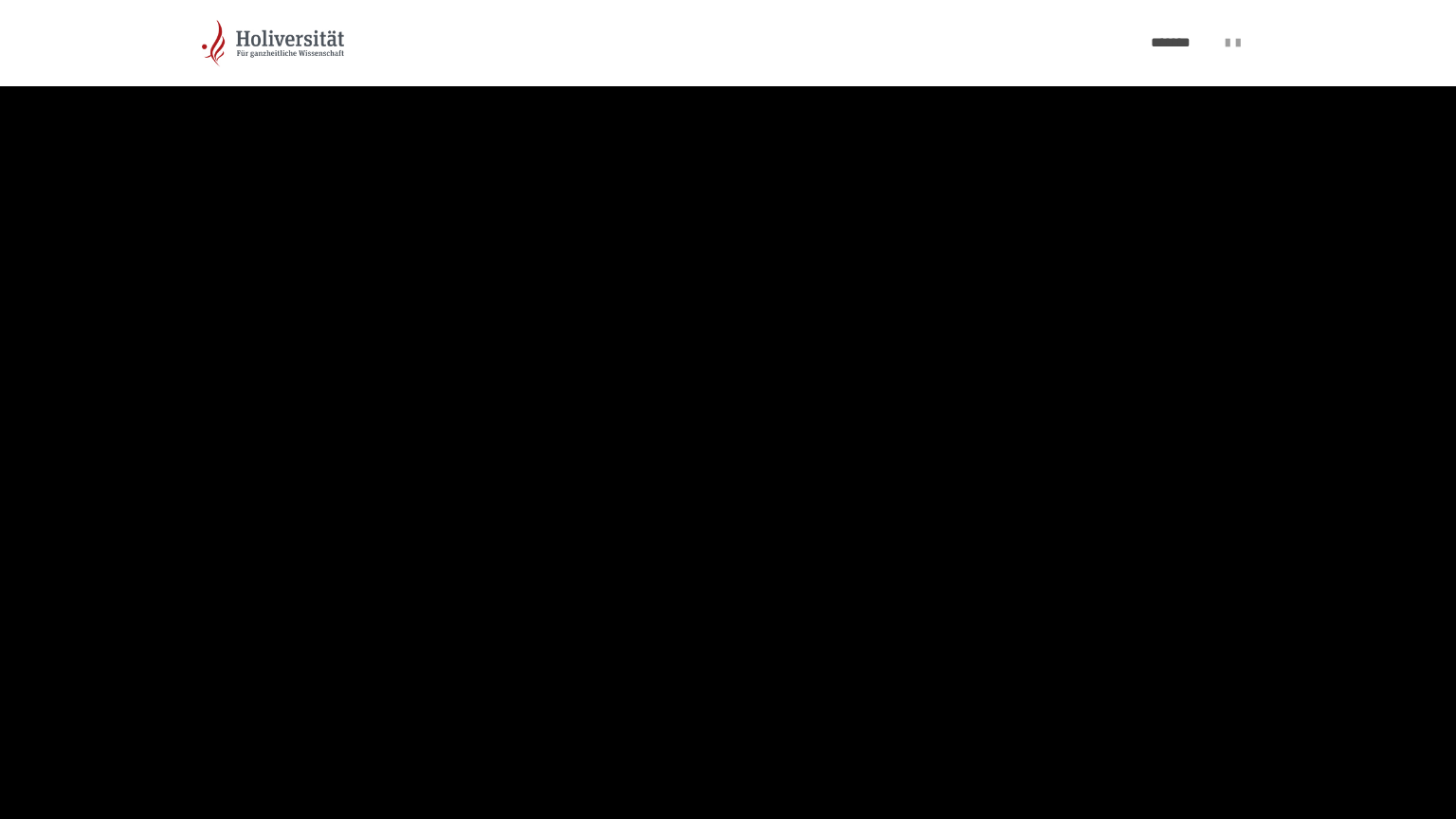 click at bounding box center [728, 410] 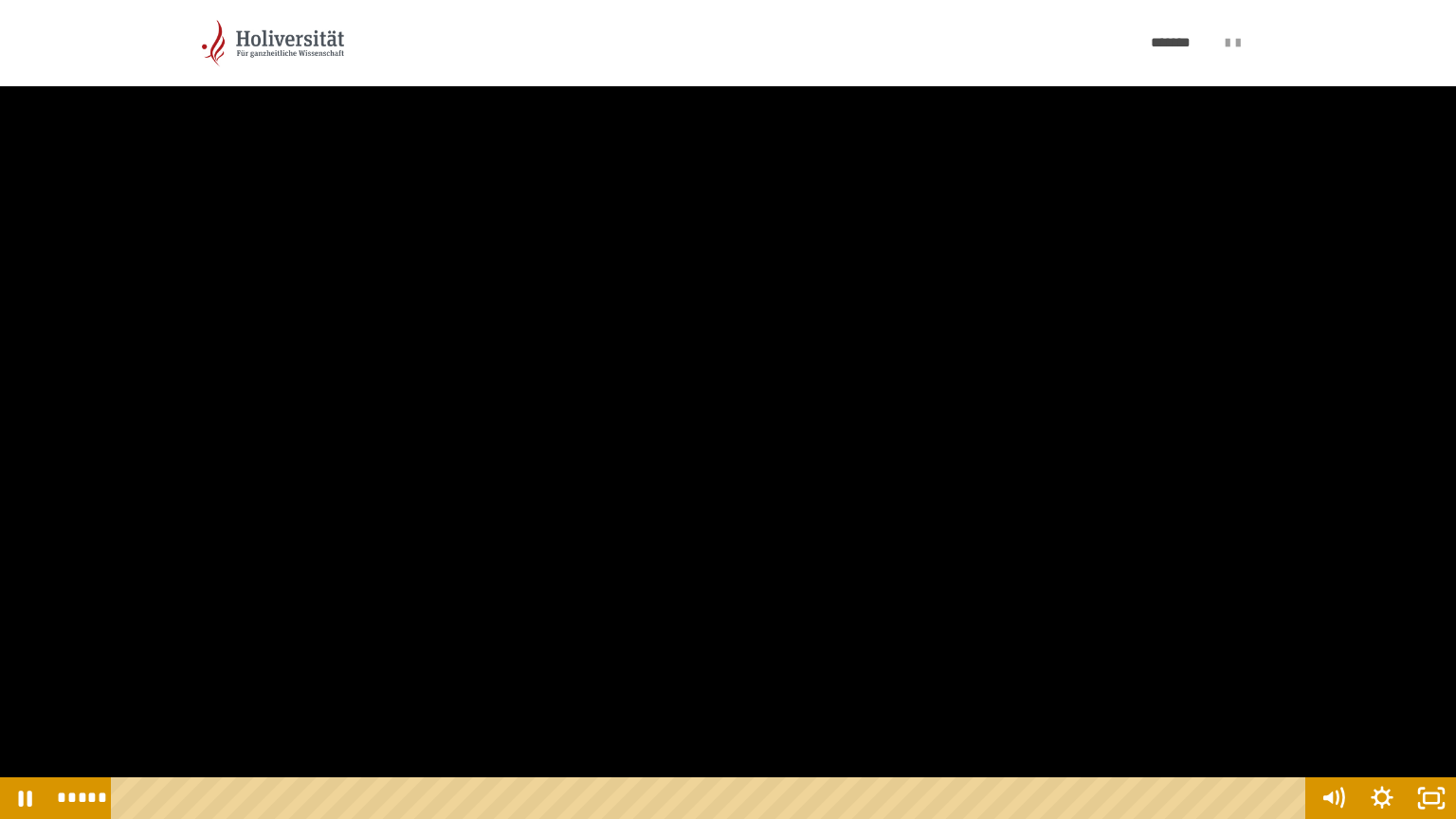 click at bounding box center (728, 410) 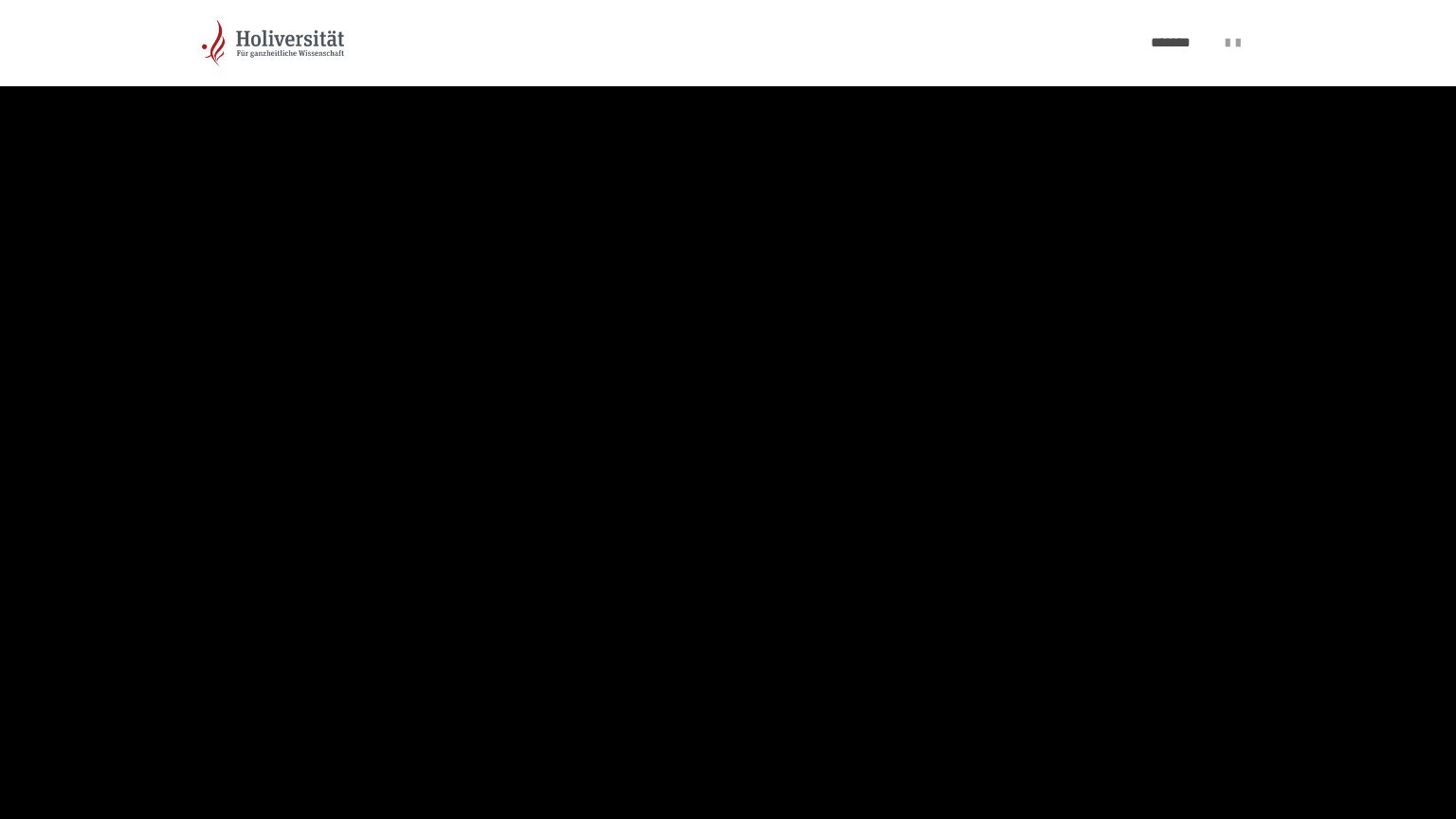 click at bounding box center (728, 410) 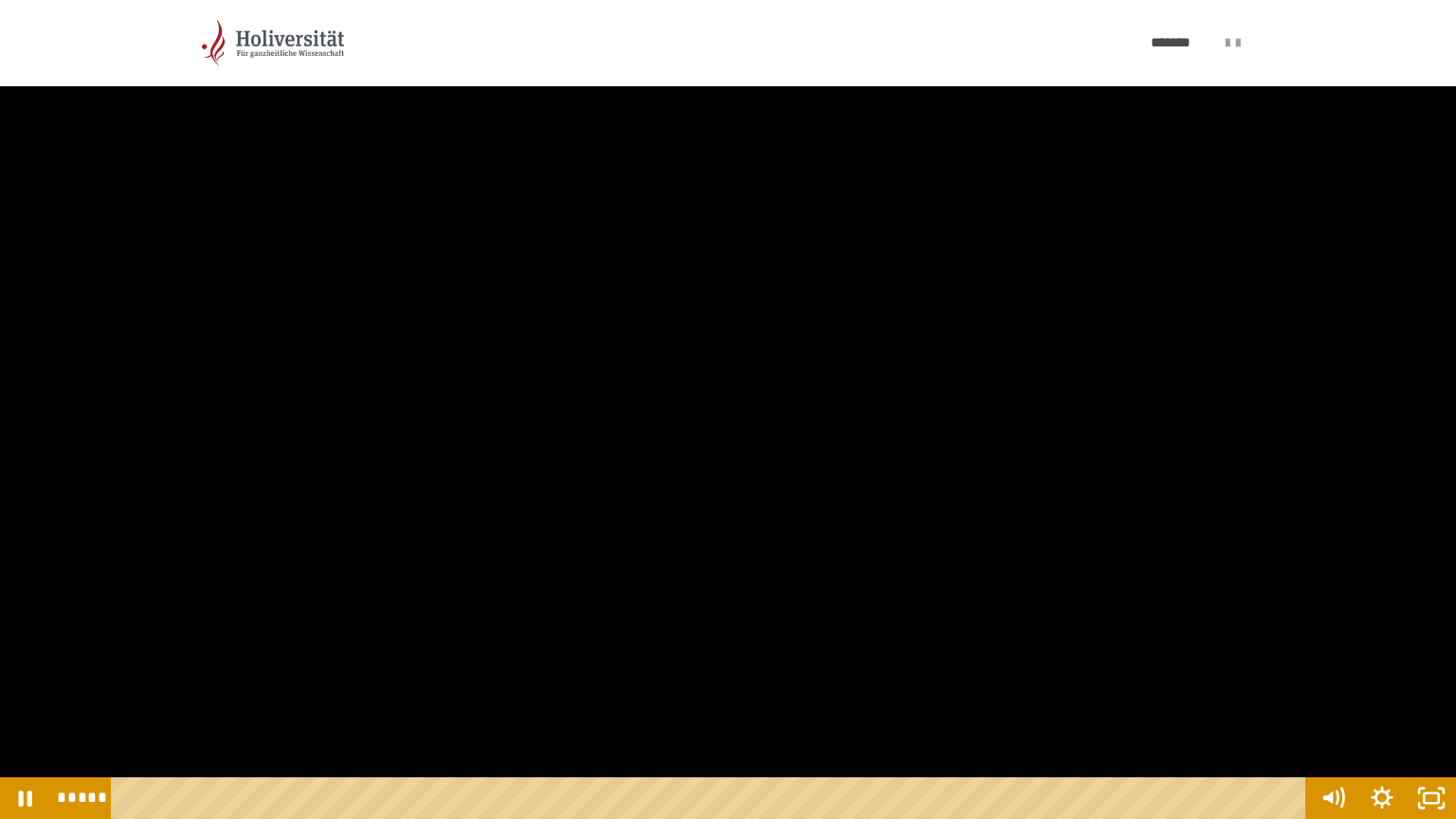 click at bounding box center (728, 410) 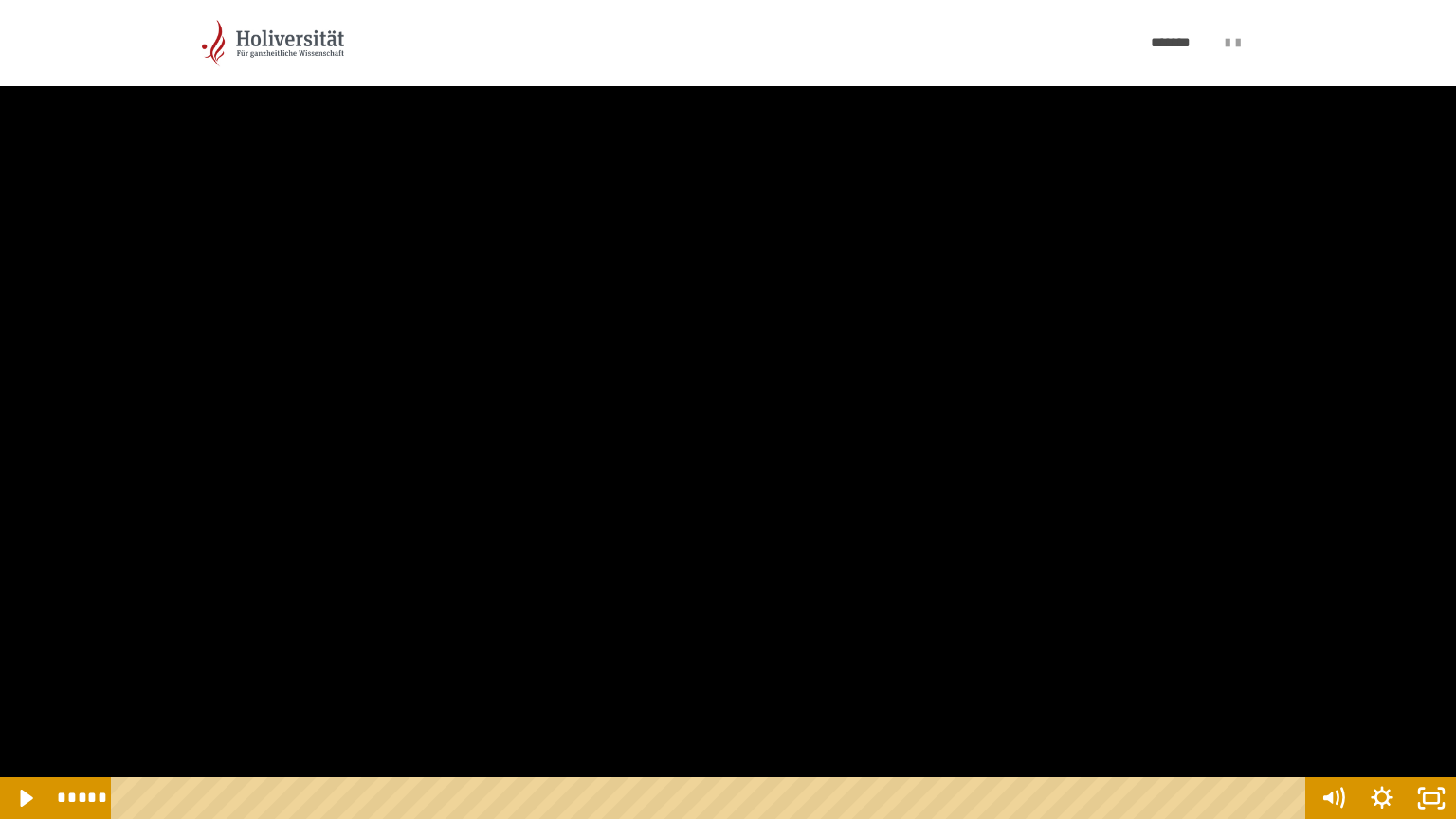 click at bounding box center [728, 410] 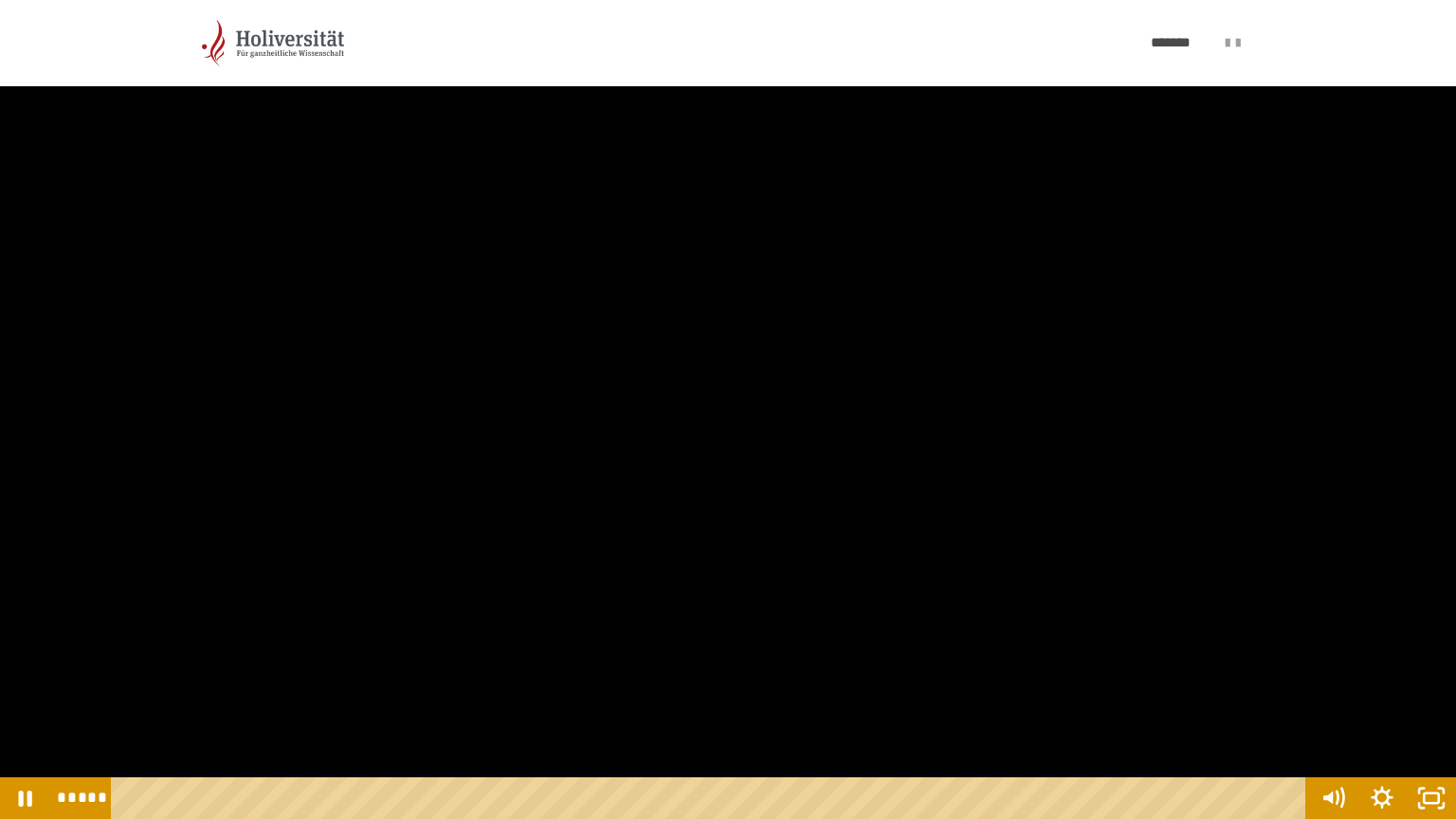 click at bounding box center (728, 410) 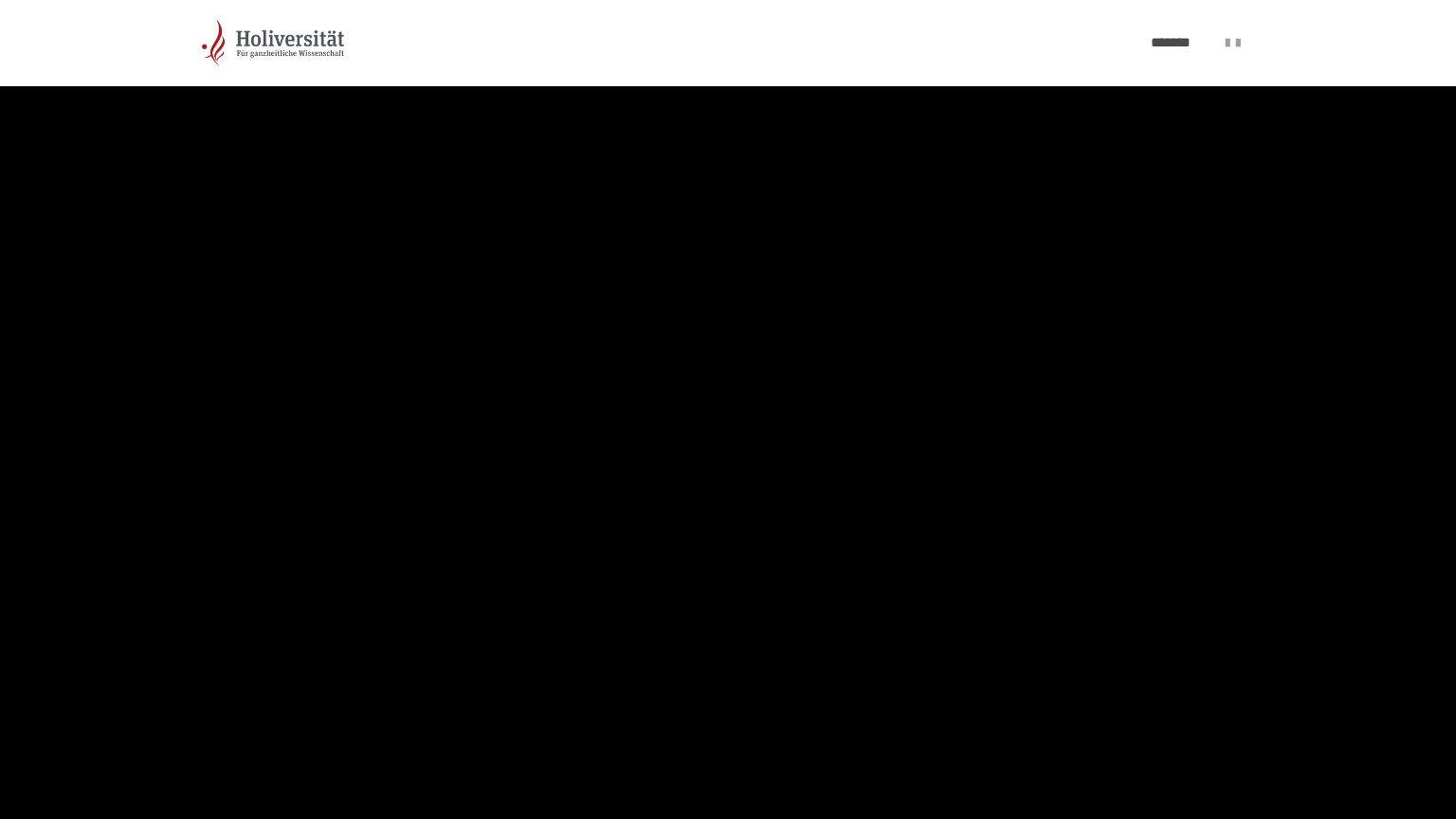 click at bounding box center (728, 410) 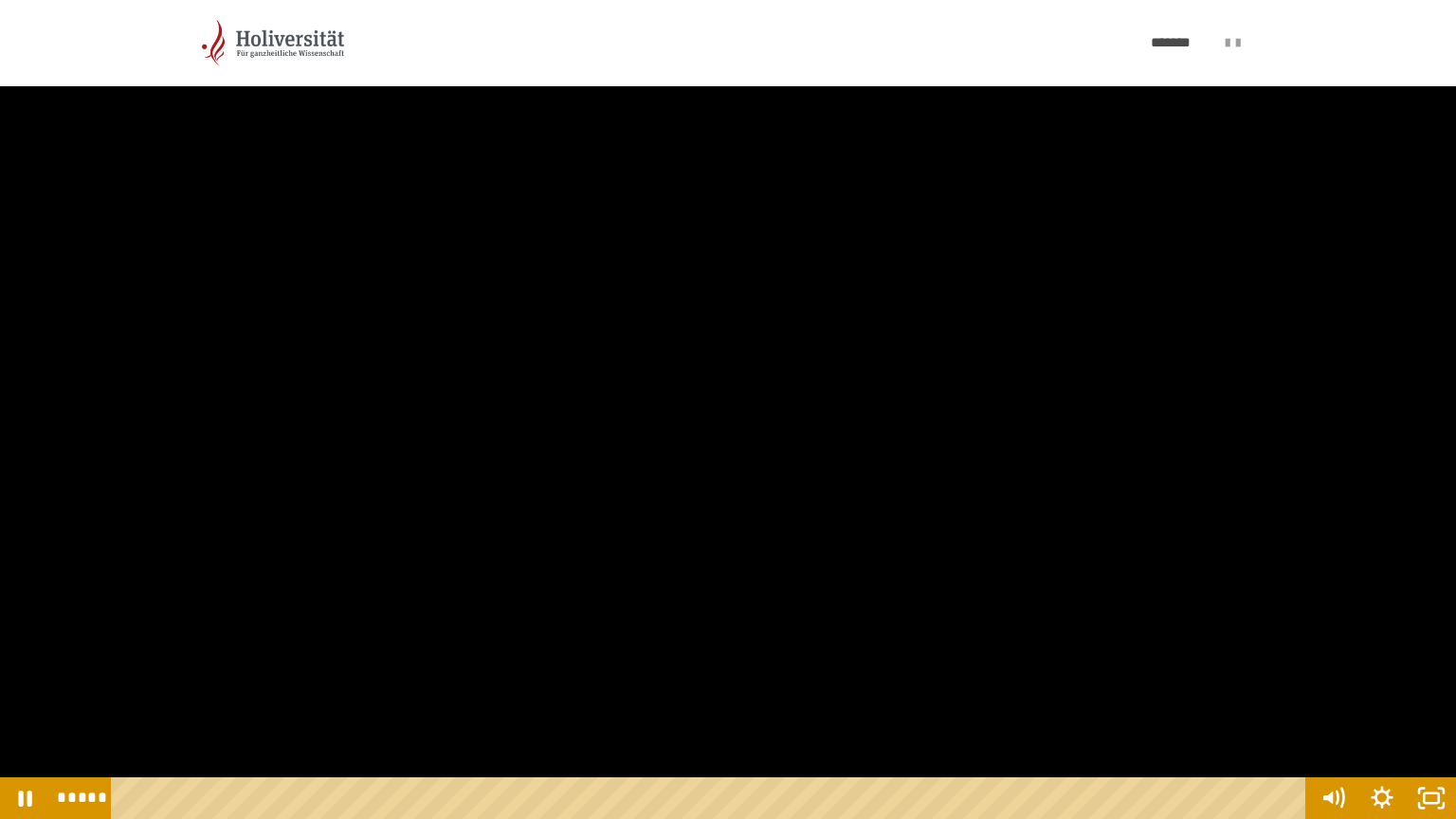 click at bounding box center (728, 410) 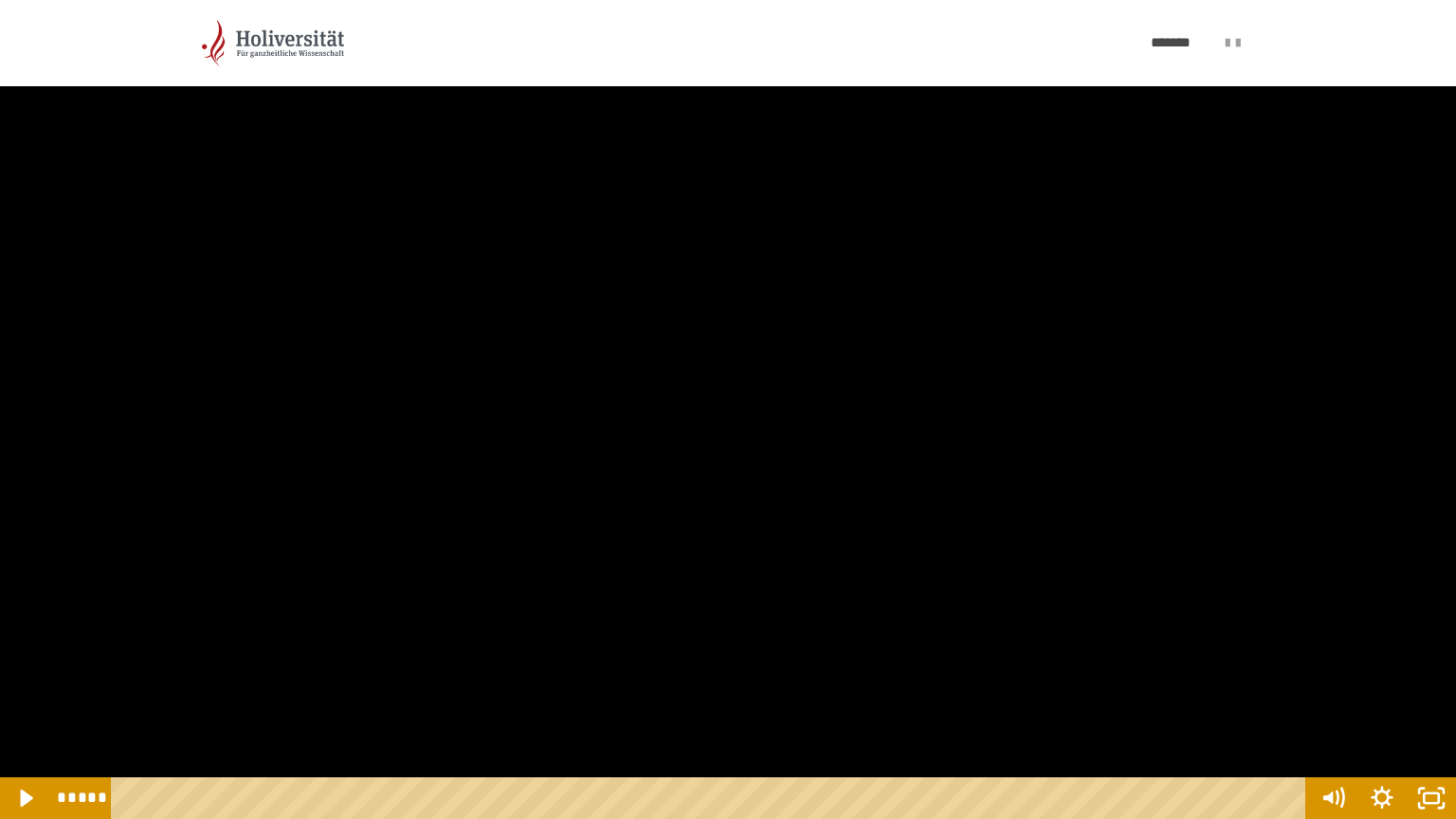 click at bounding box center (728, 410) 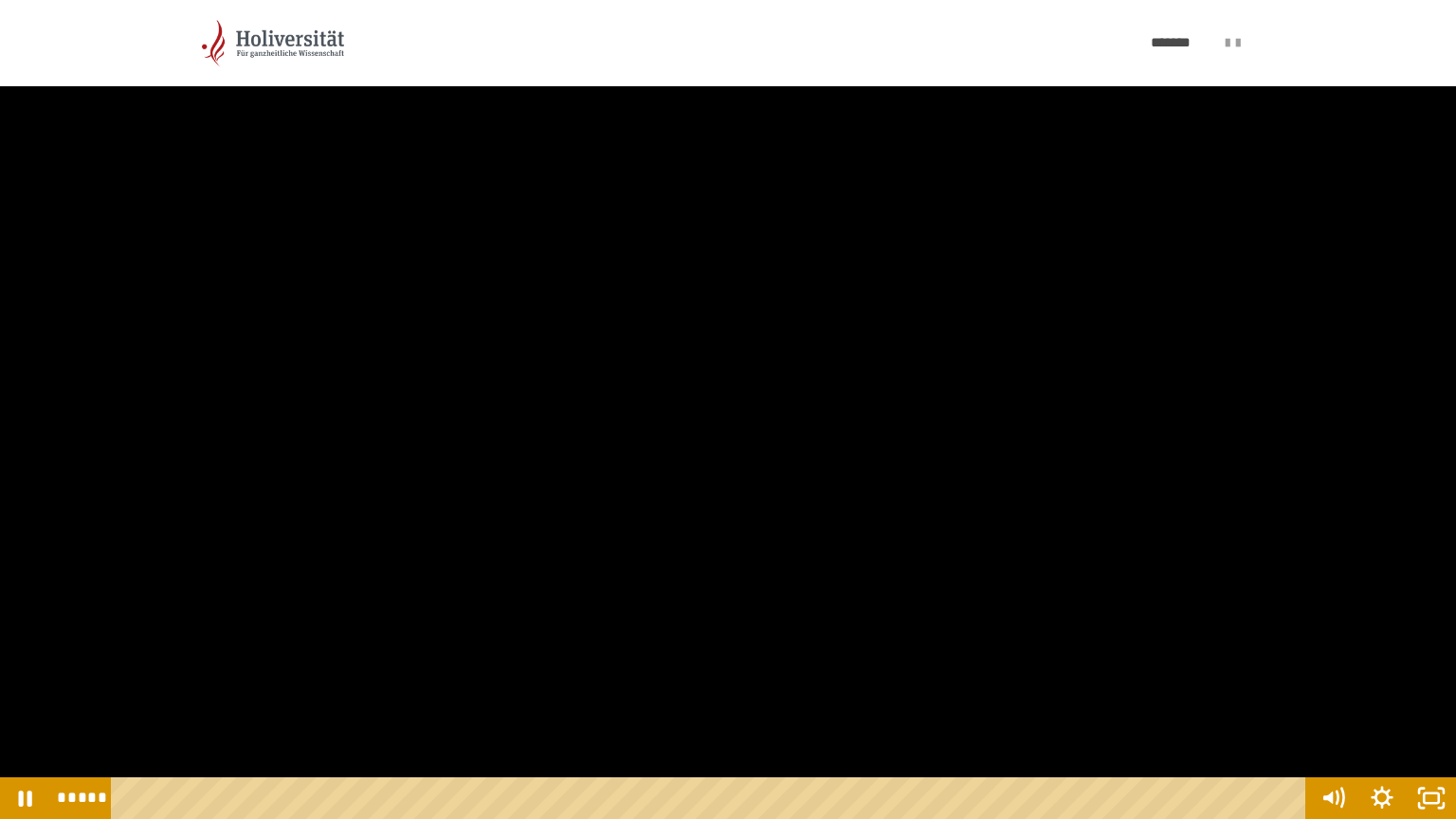 click at bounding box center [728, 410] 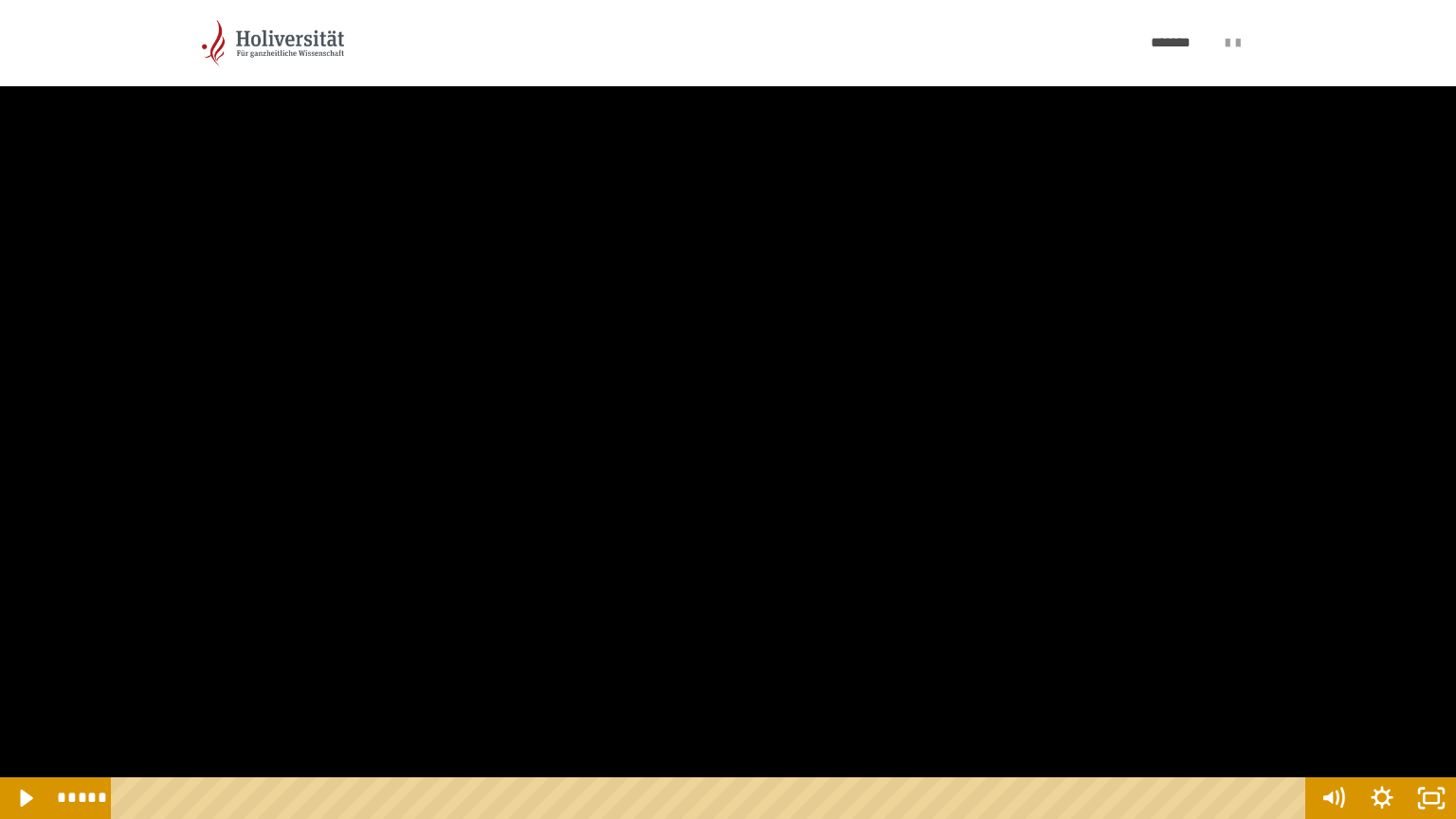 click at bounding box center (728, 410) 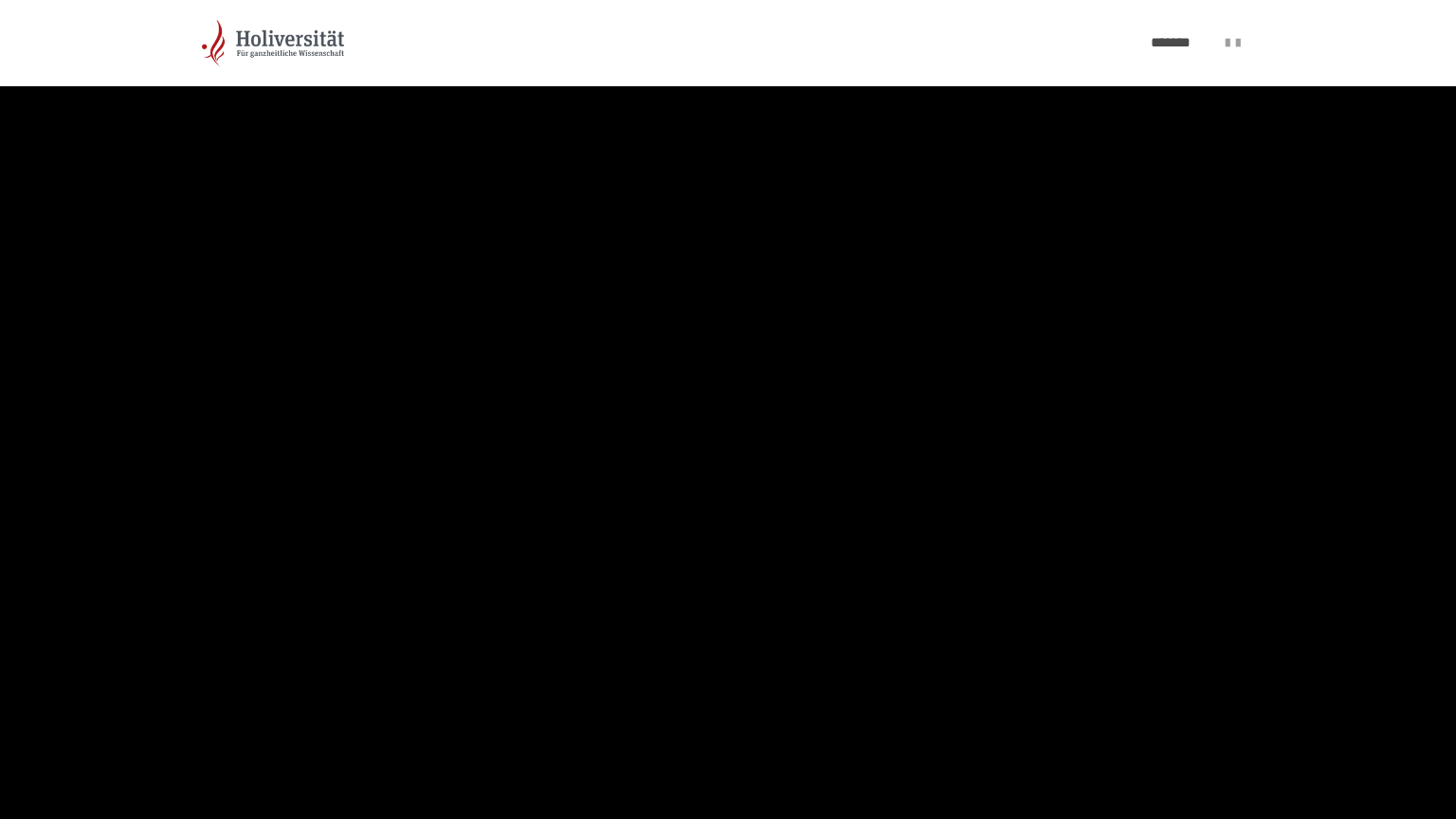 click at bounding box center (728, 410) 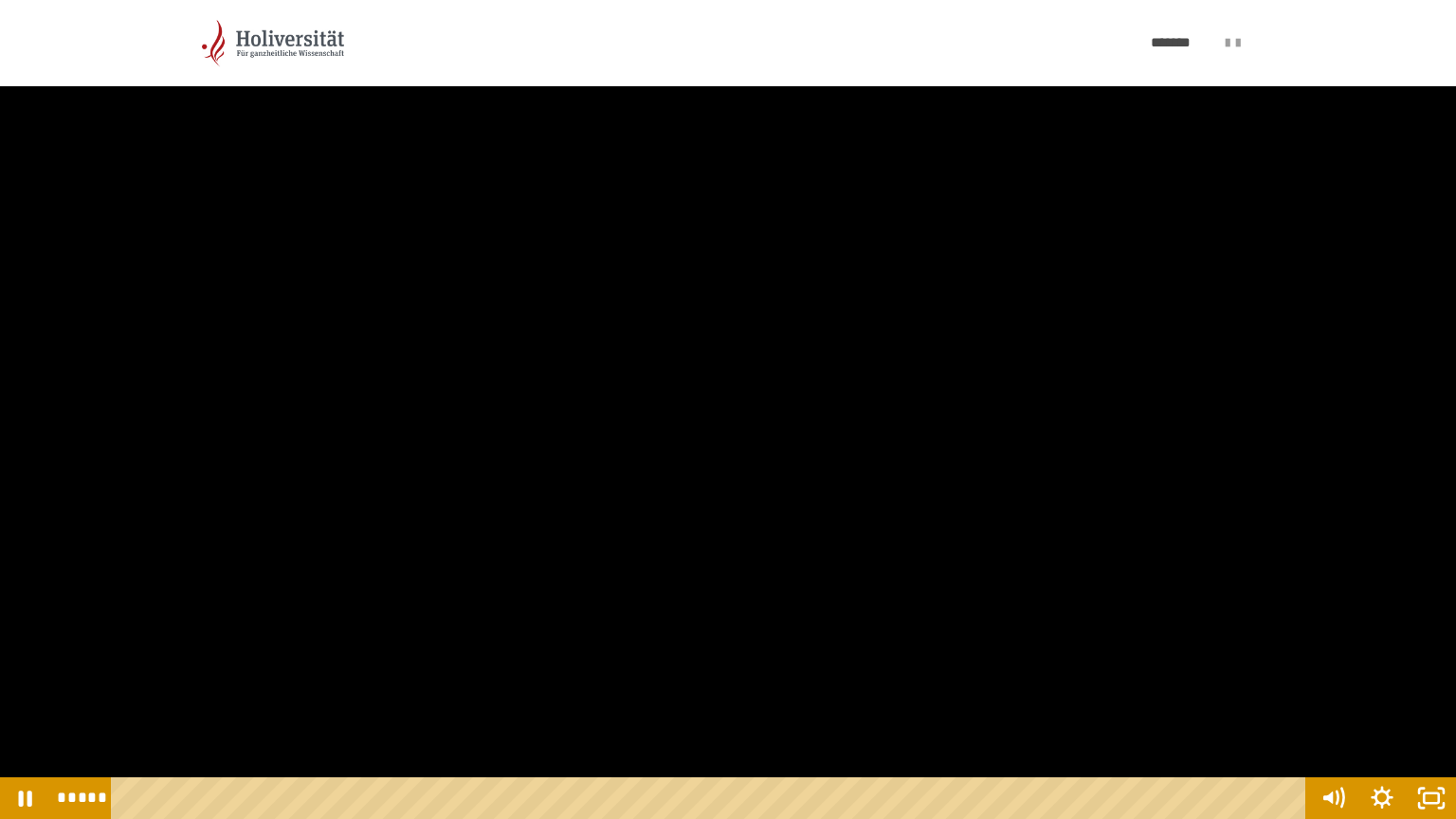 click at bounding box center (728, 410) 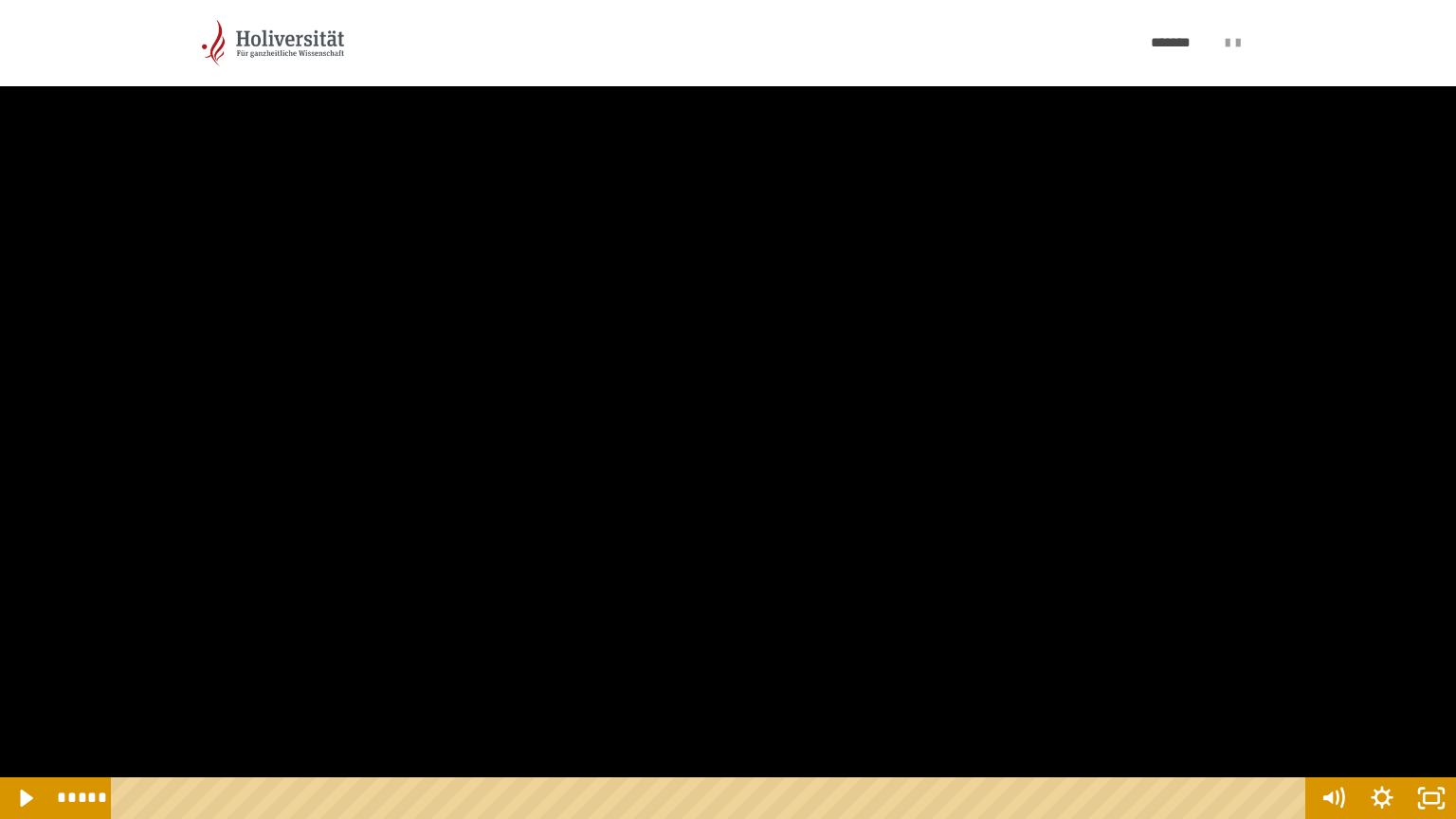click at bounding box center (728, 410) 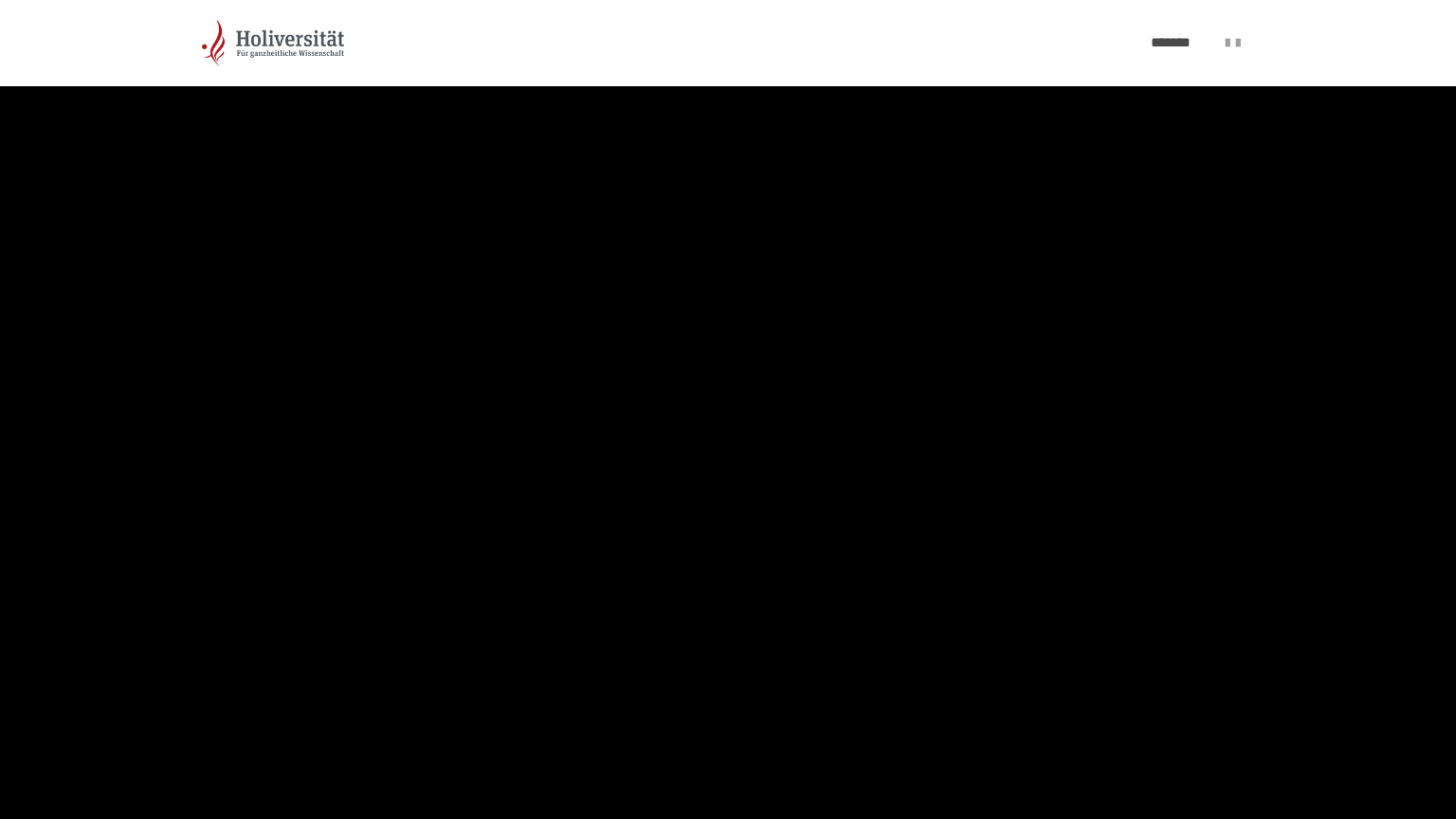 click at bounding box center [728, 410] 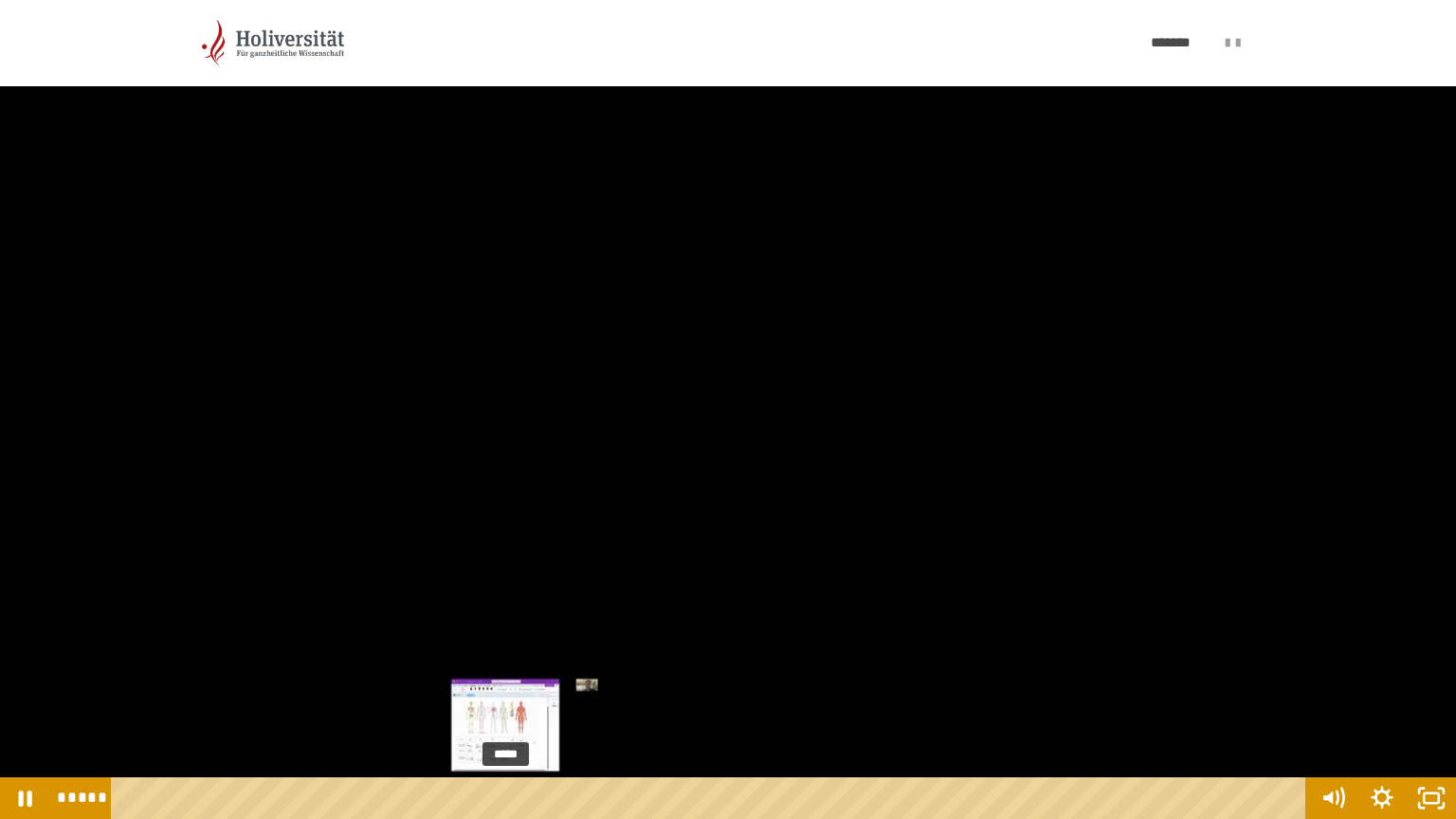click on "*****" at bounding box center (712, 798) 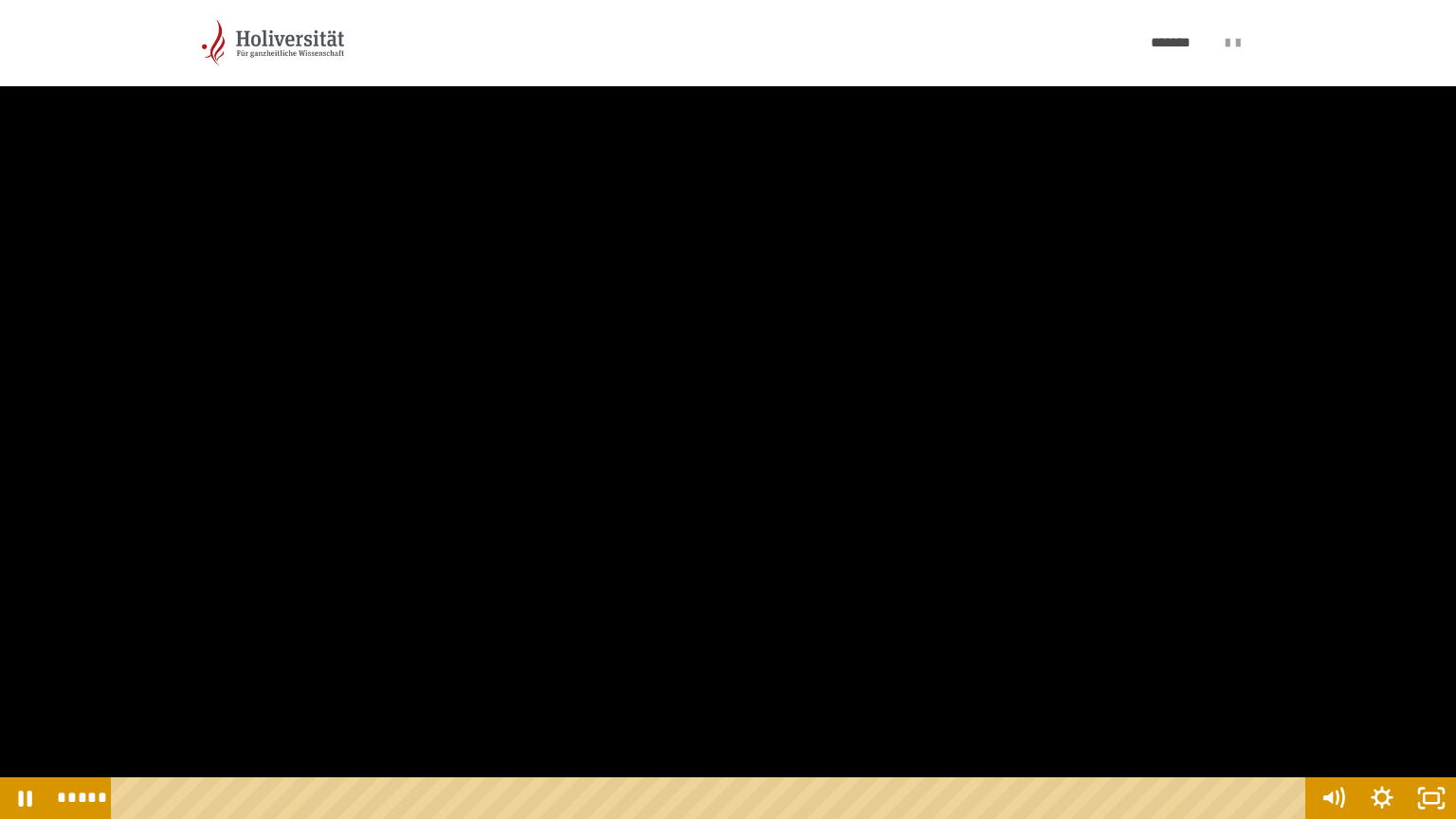 click at bounding box center [728, 410] 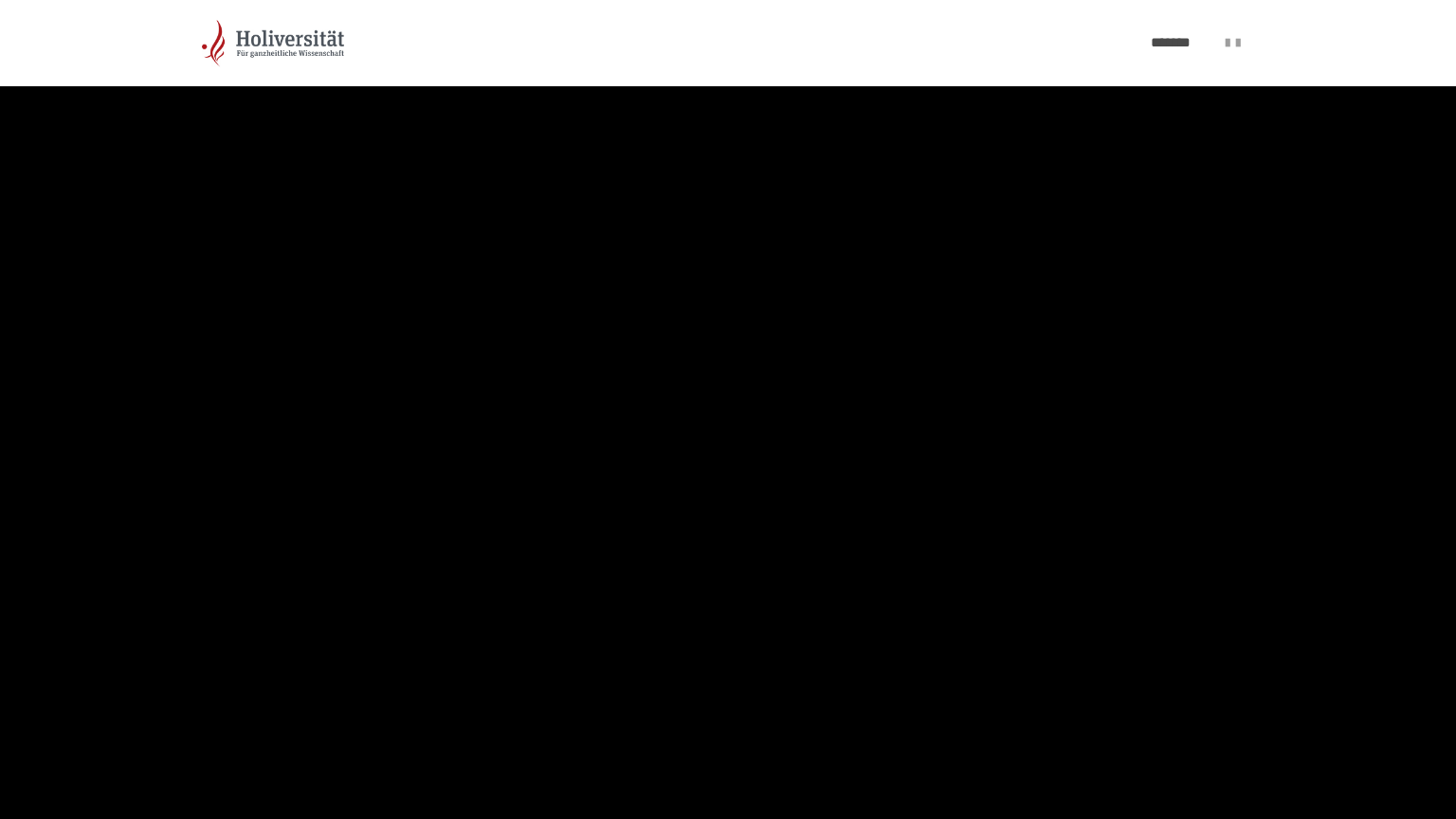 click at bounding box center [728, 410] 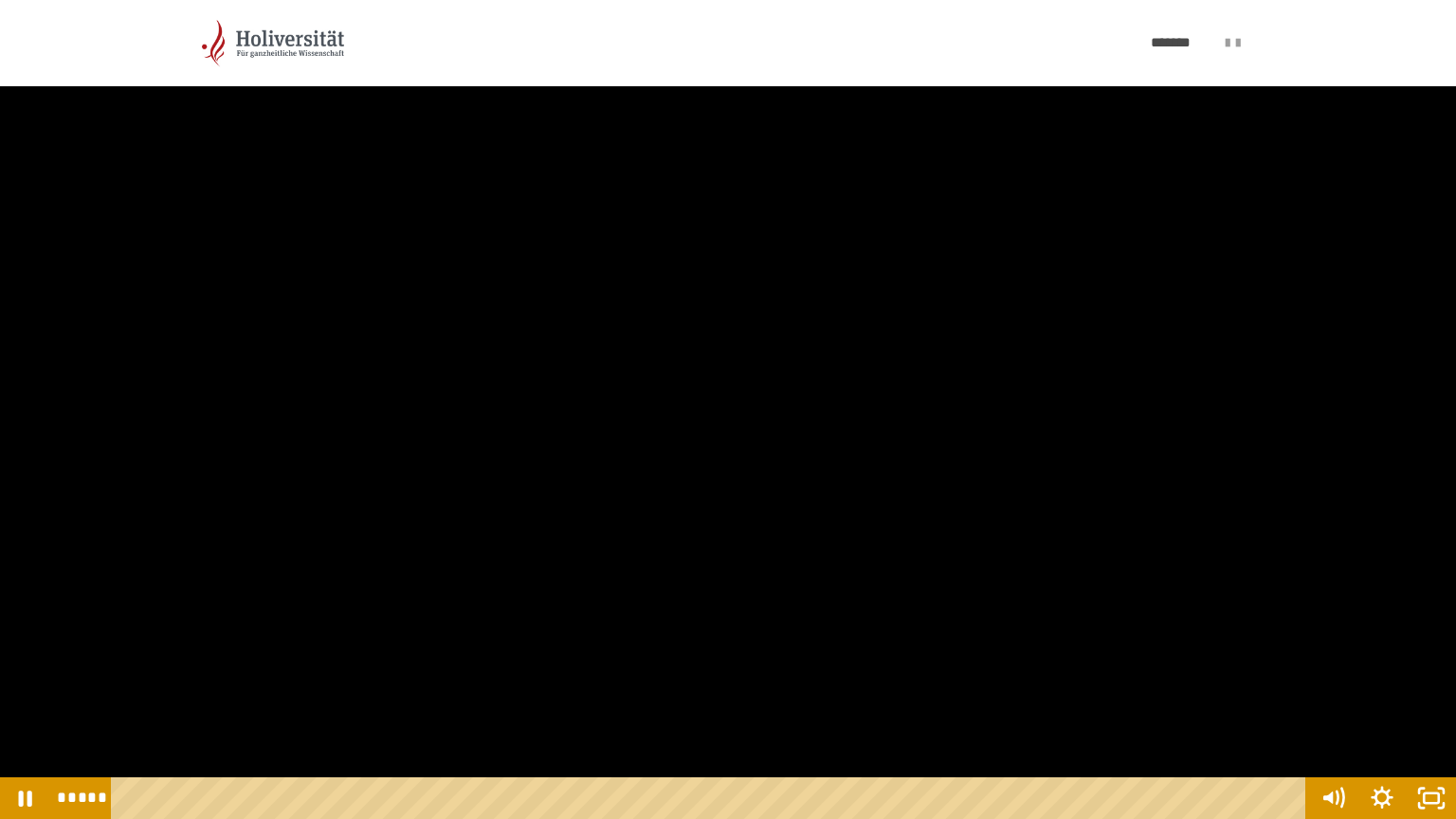 click at bounding box center [728, 410] 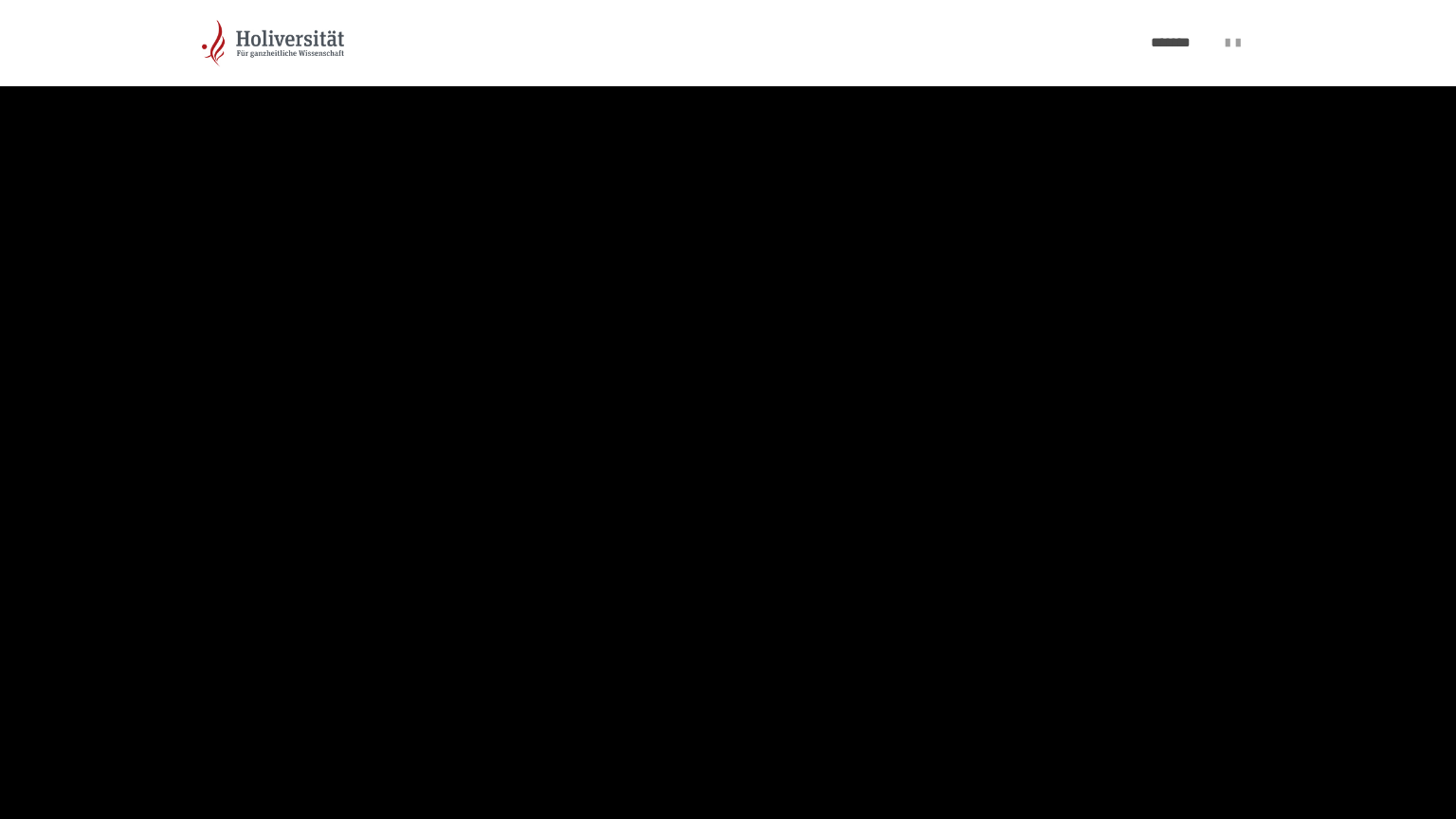 click at bounding box center (728, 410) 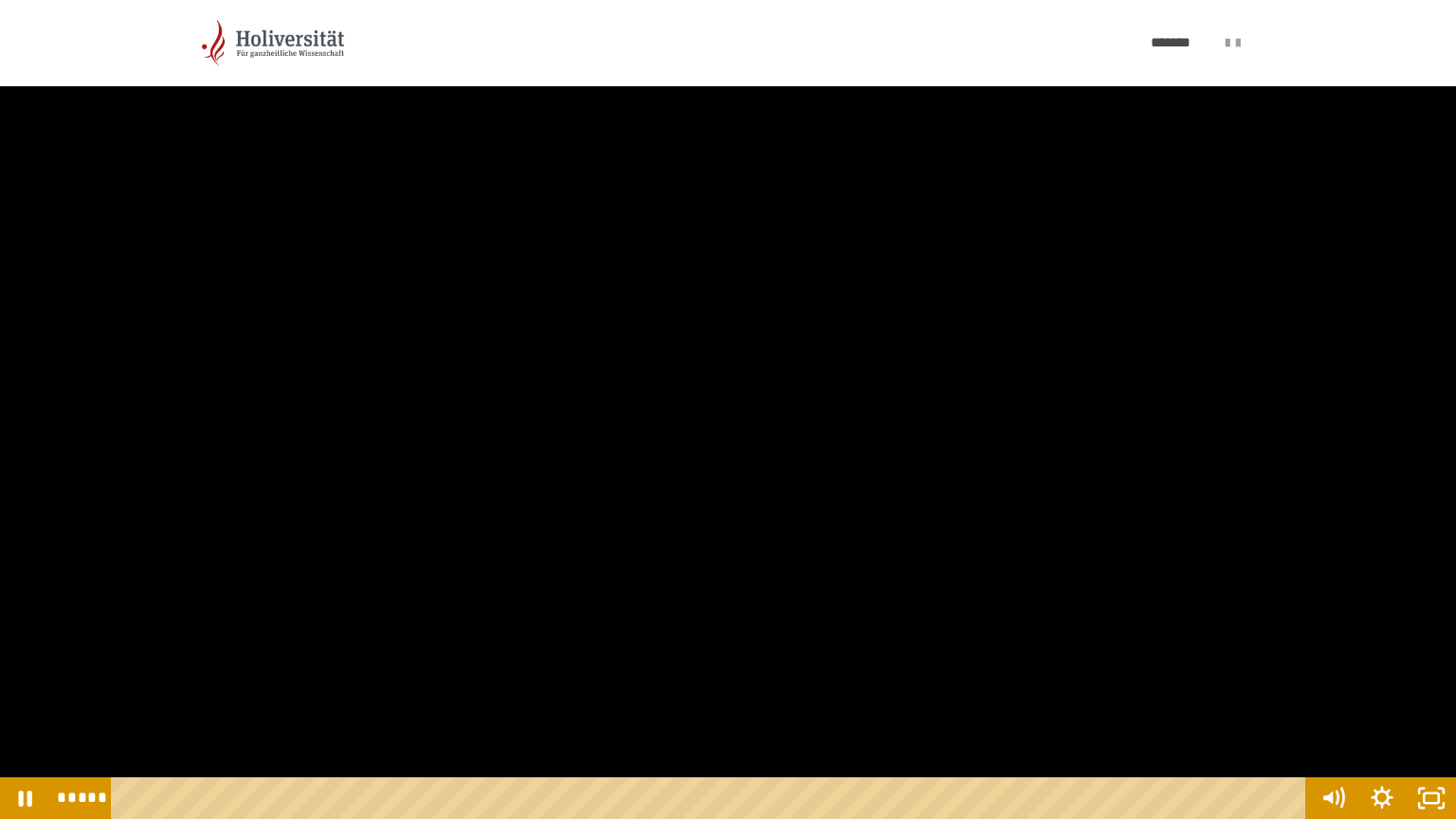 click at bounding box center (728, 410) 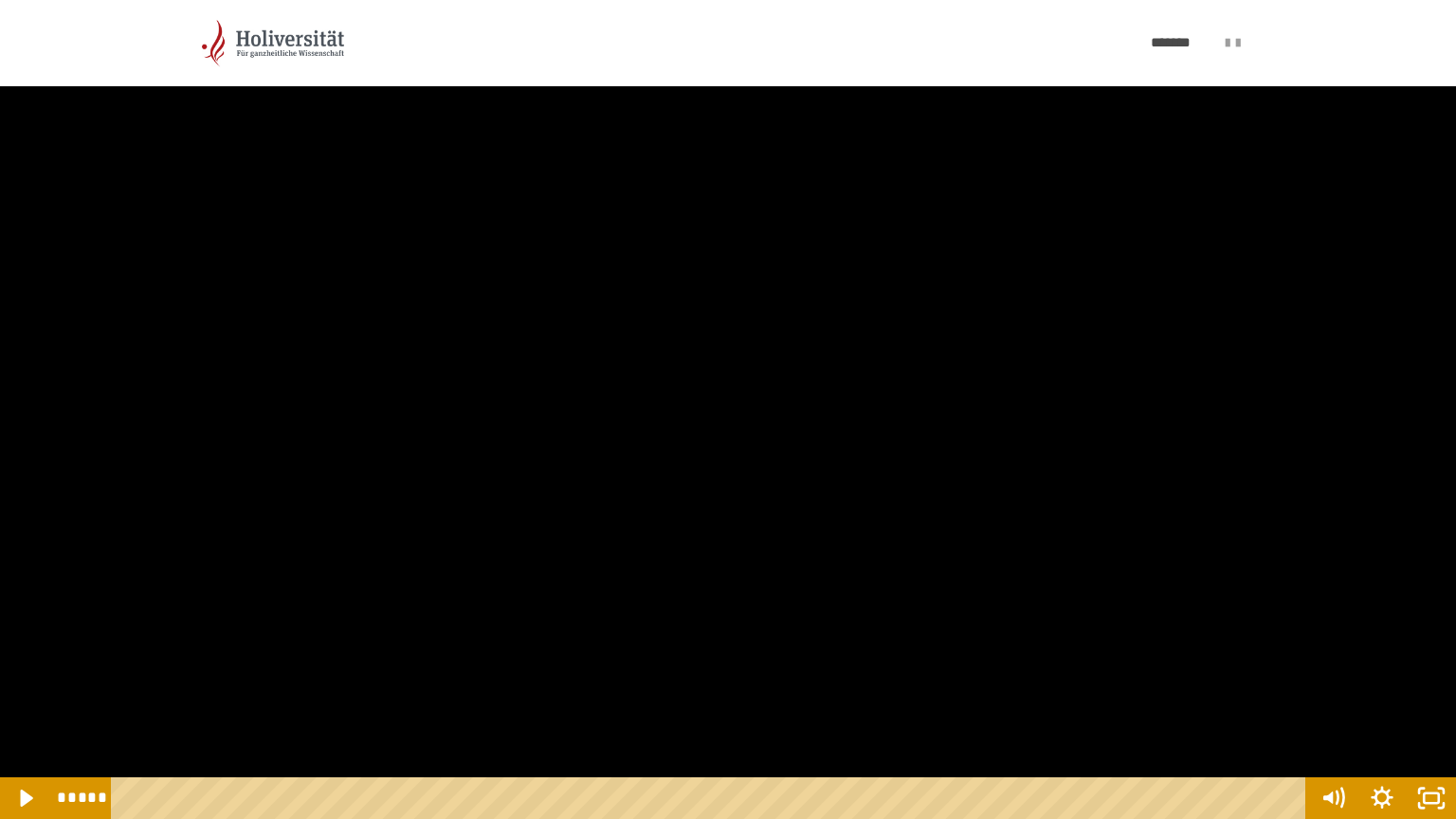 click at bounding box center (728, 410) 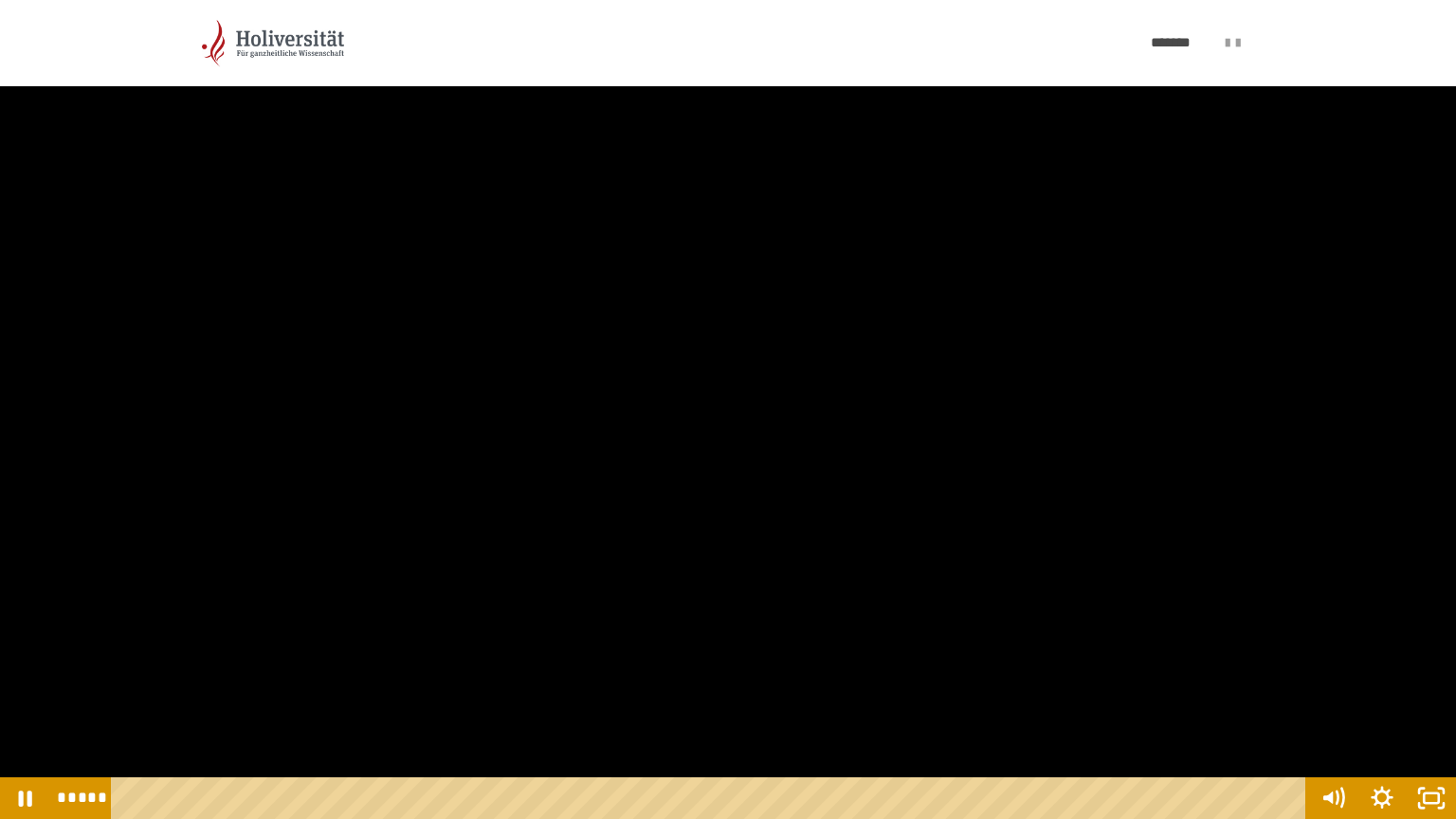 click at bounding box center (728, 410) 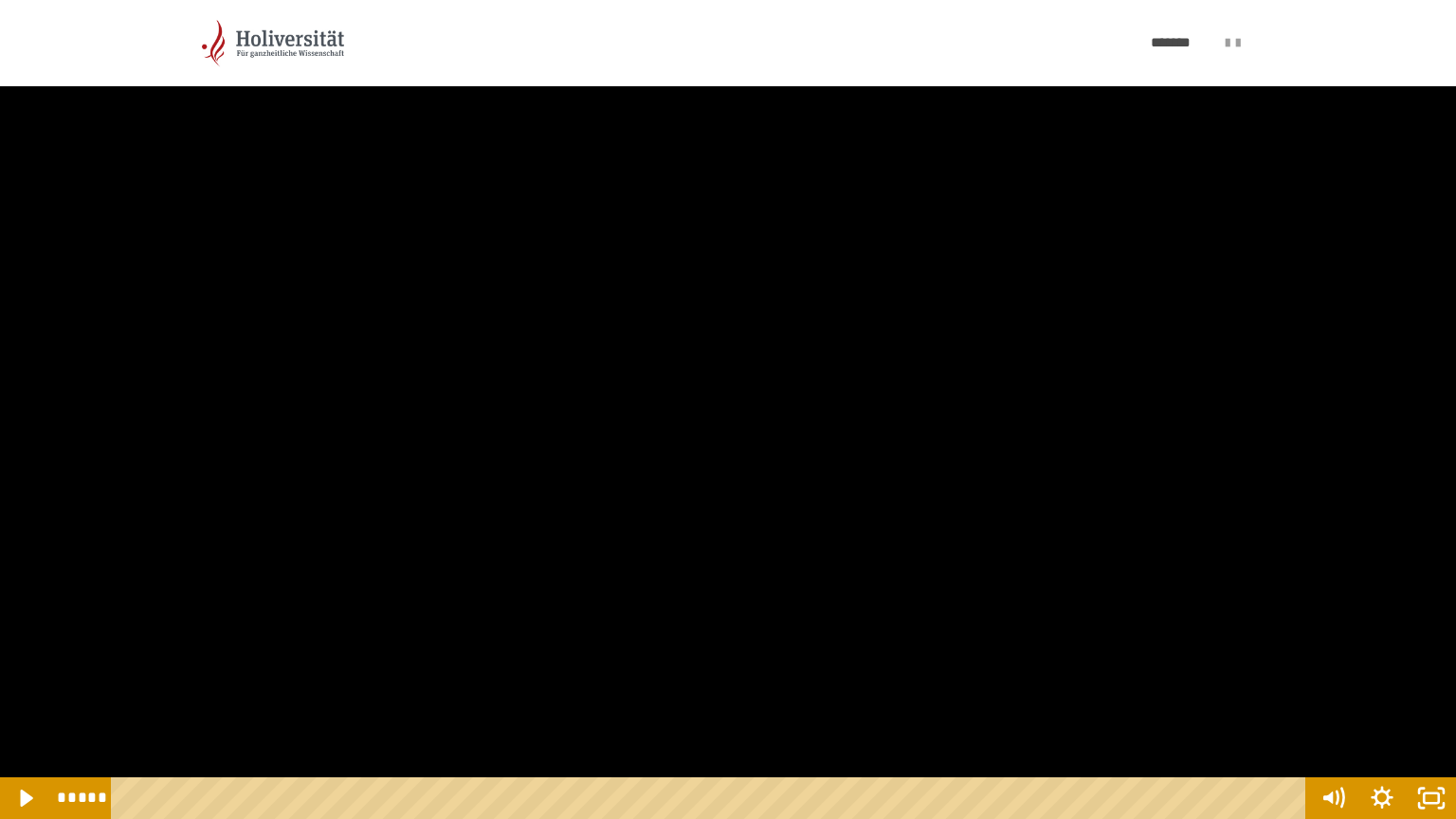 click at bounding box center (728, 410) 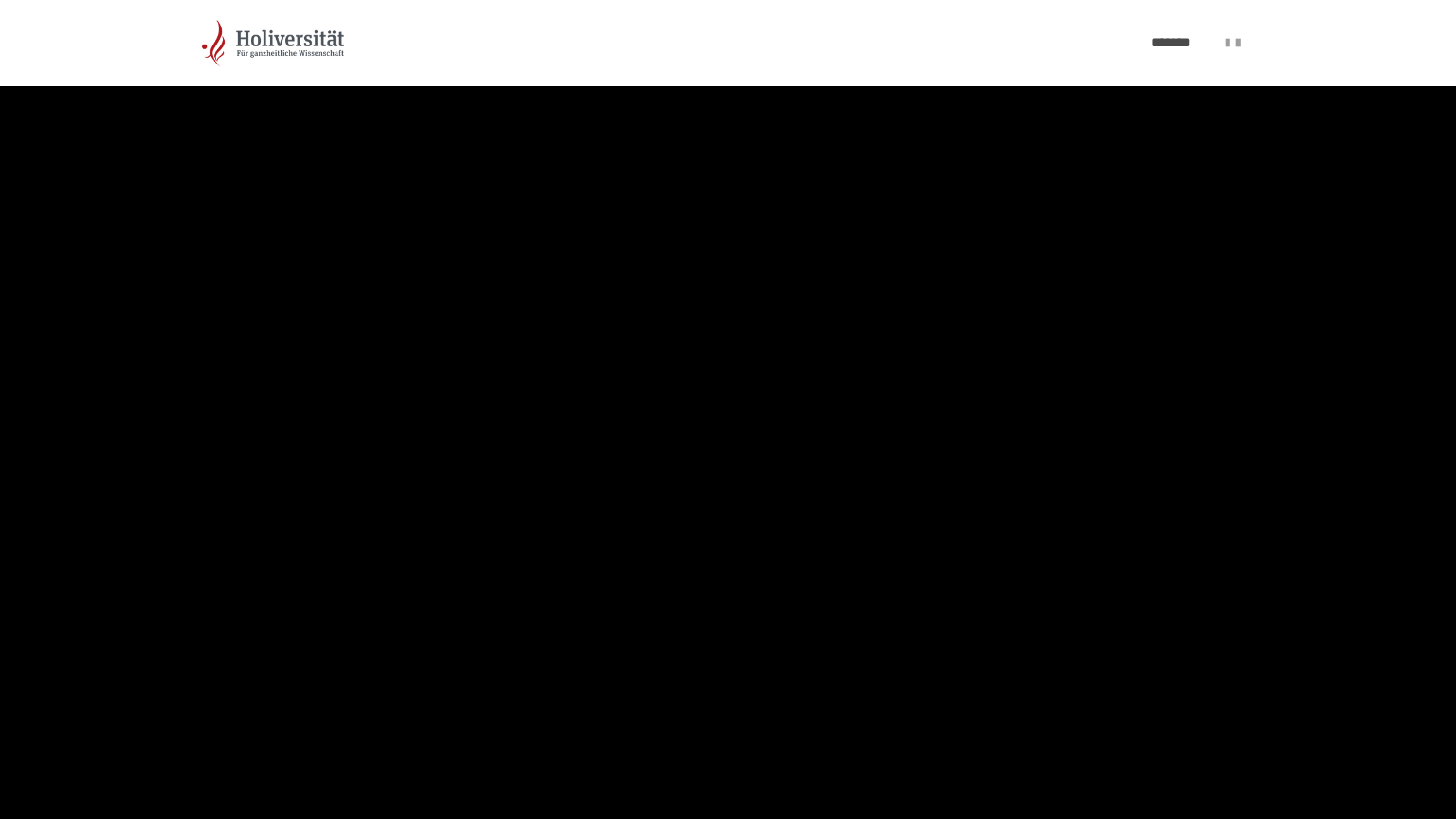 click at bounding box center (728, 410) 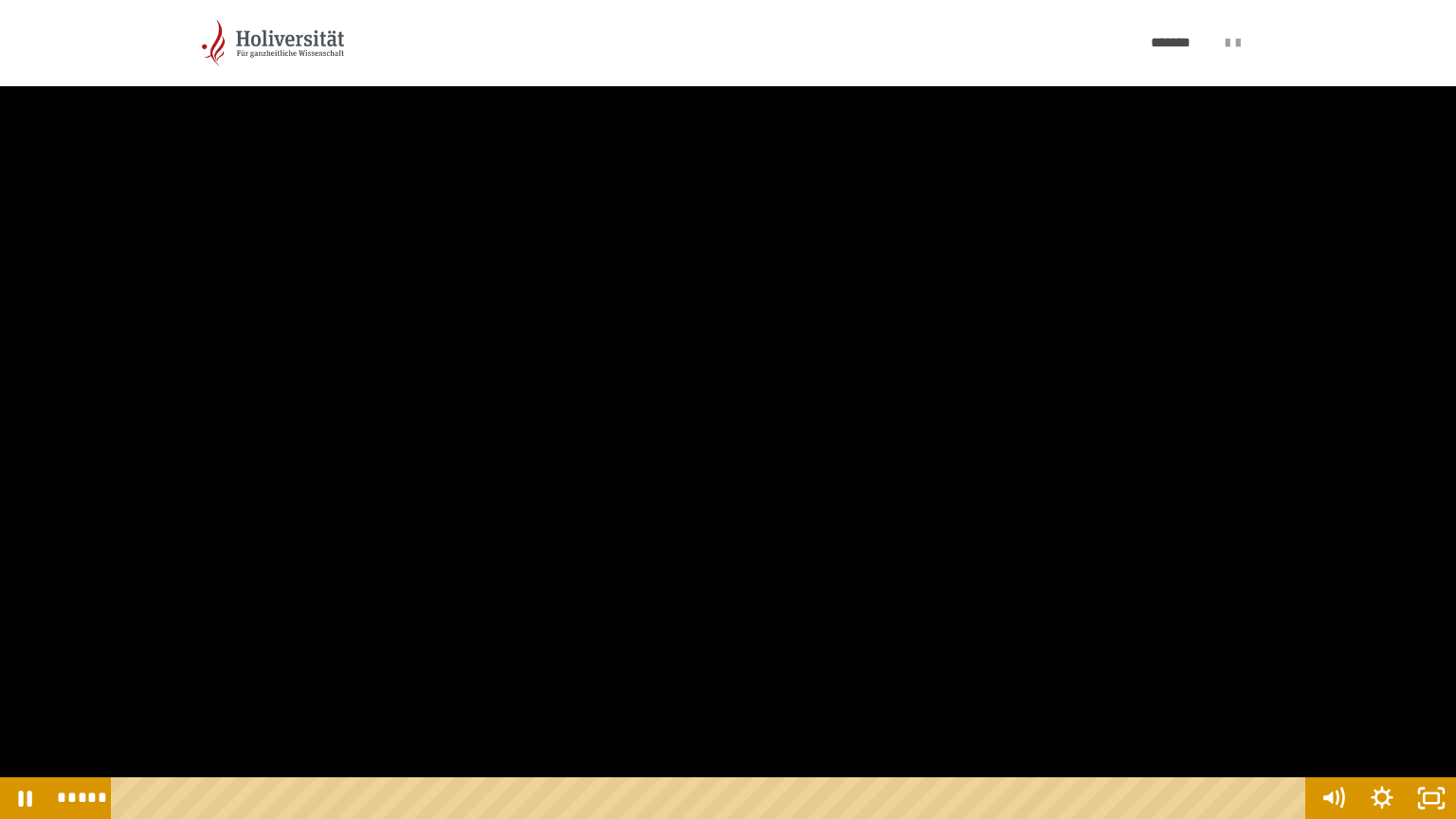 click at bounding box center (728, 410) 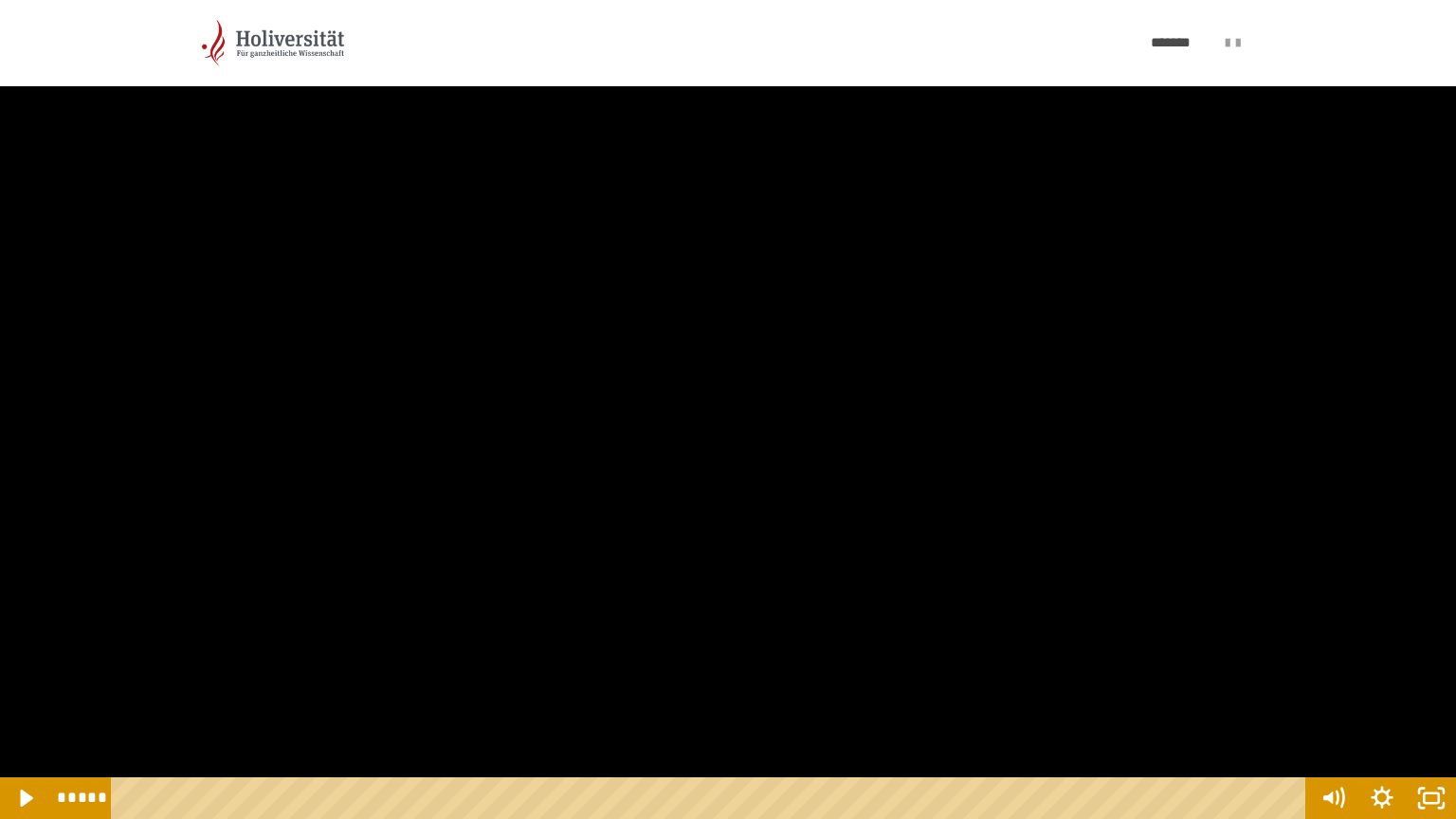 click at bounding box center (728, 410) 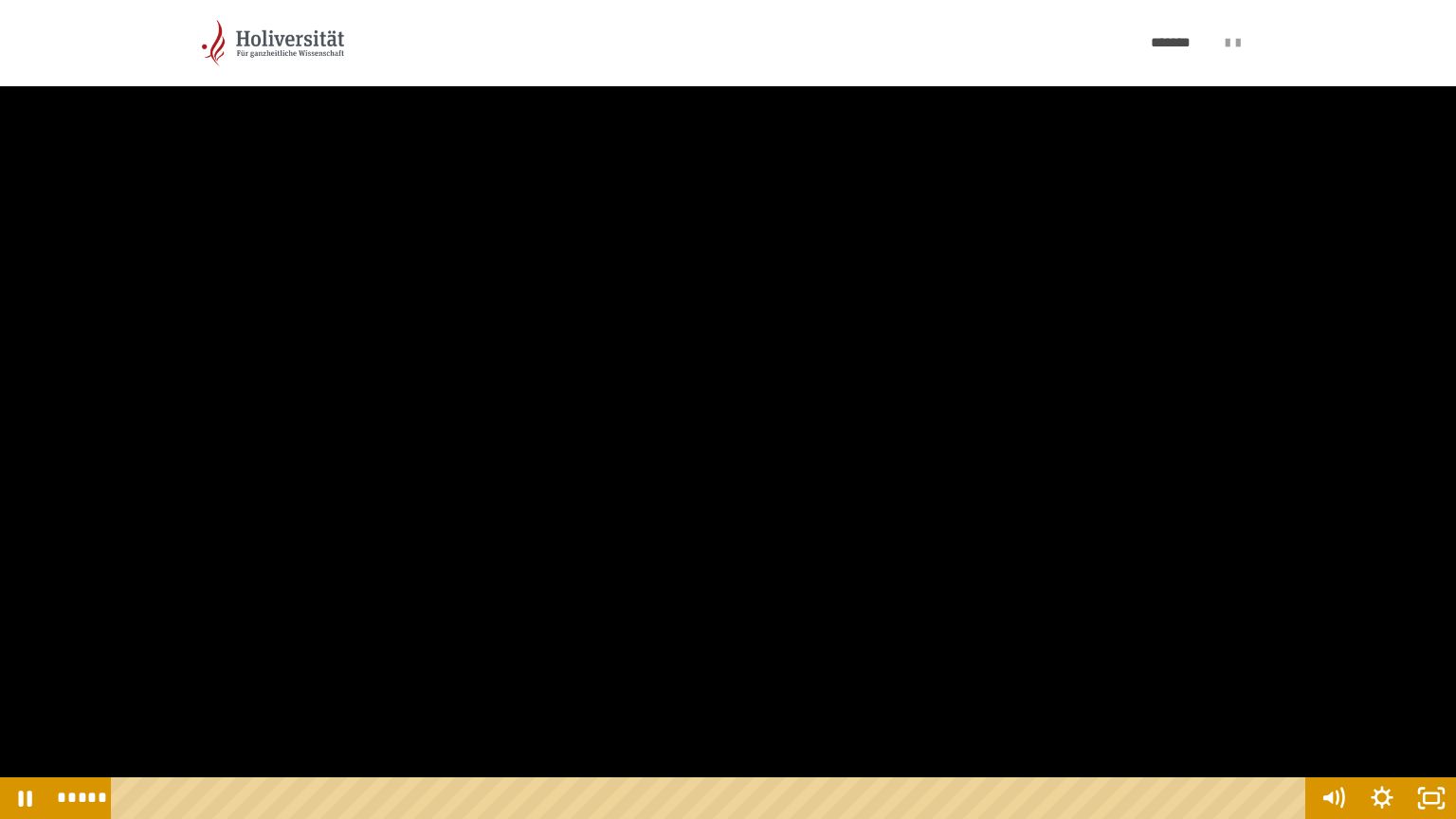 click at bounding box center [728, 410] 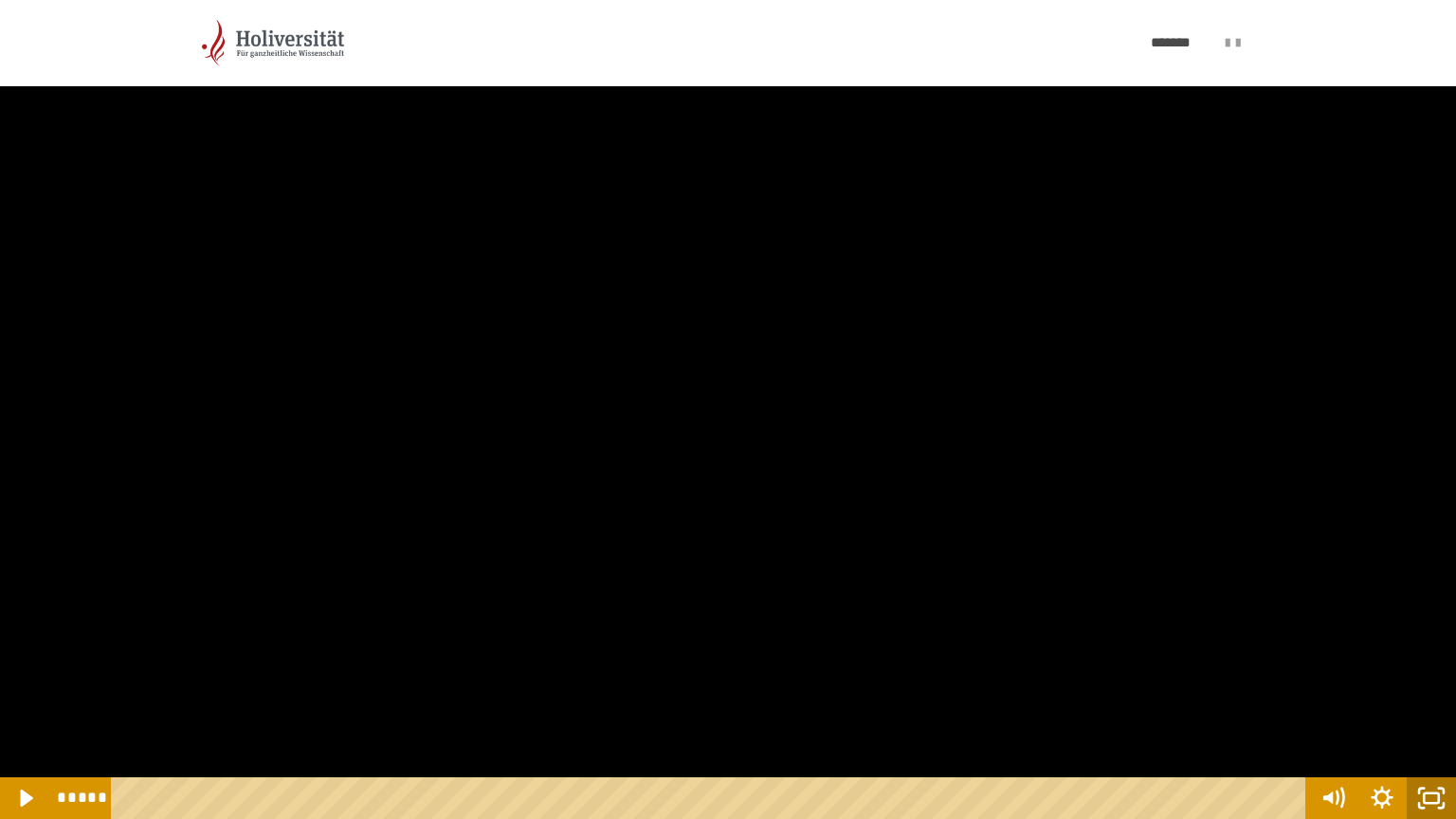 click 